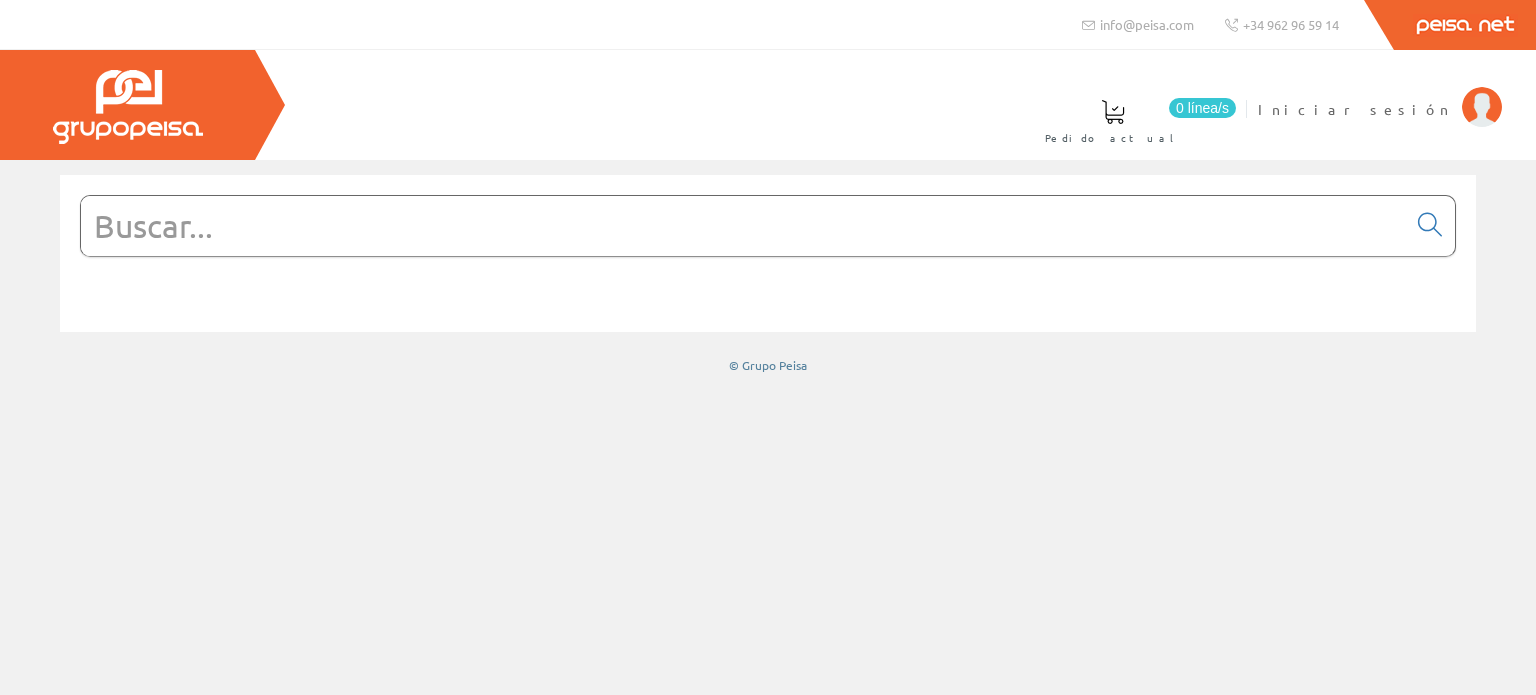 scroll, scrollTop: 0, scrollLeft: 0, axis: both 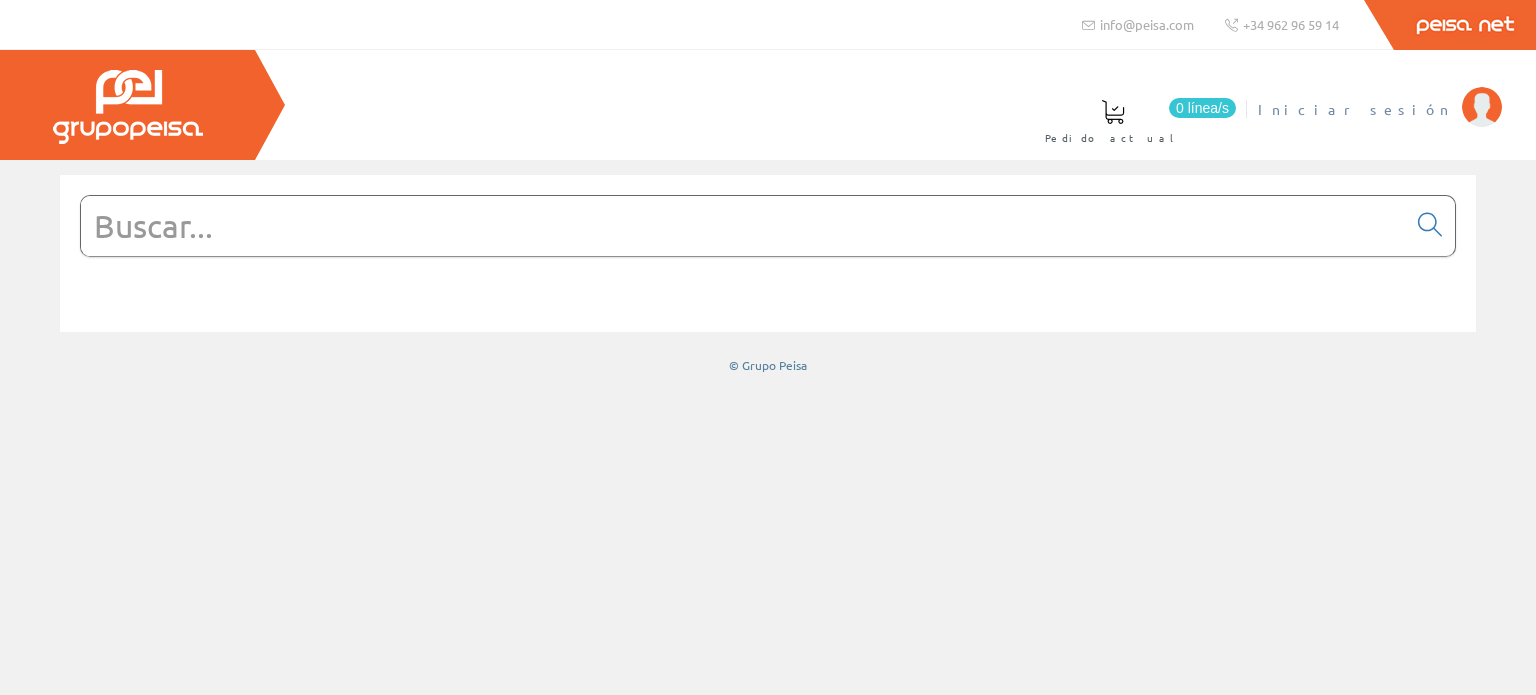 click at bounding box center [1482, 107] 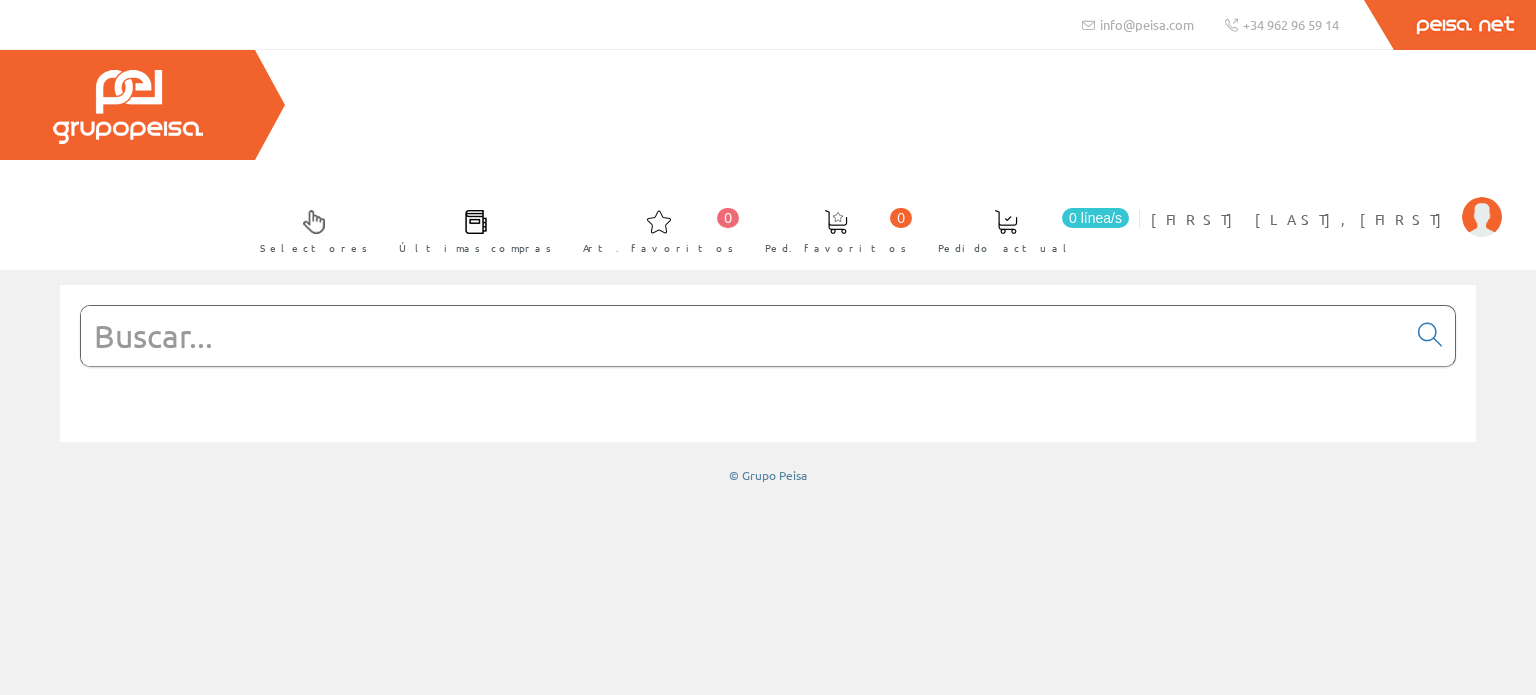 scroll, scrollTop: 0, scrollLeft: 0, axis: both 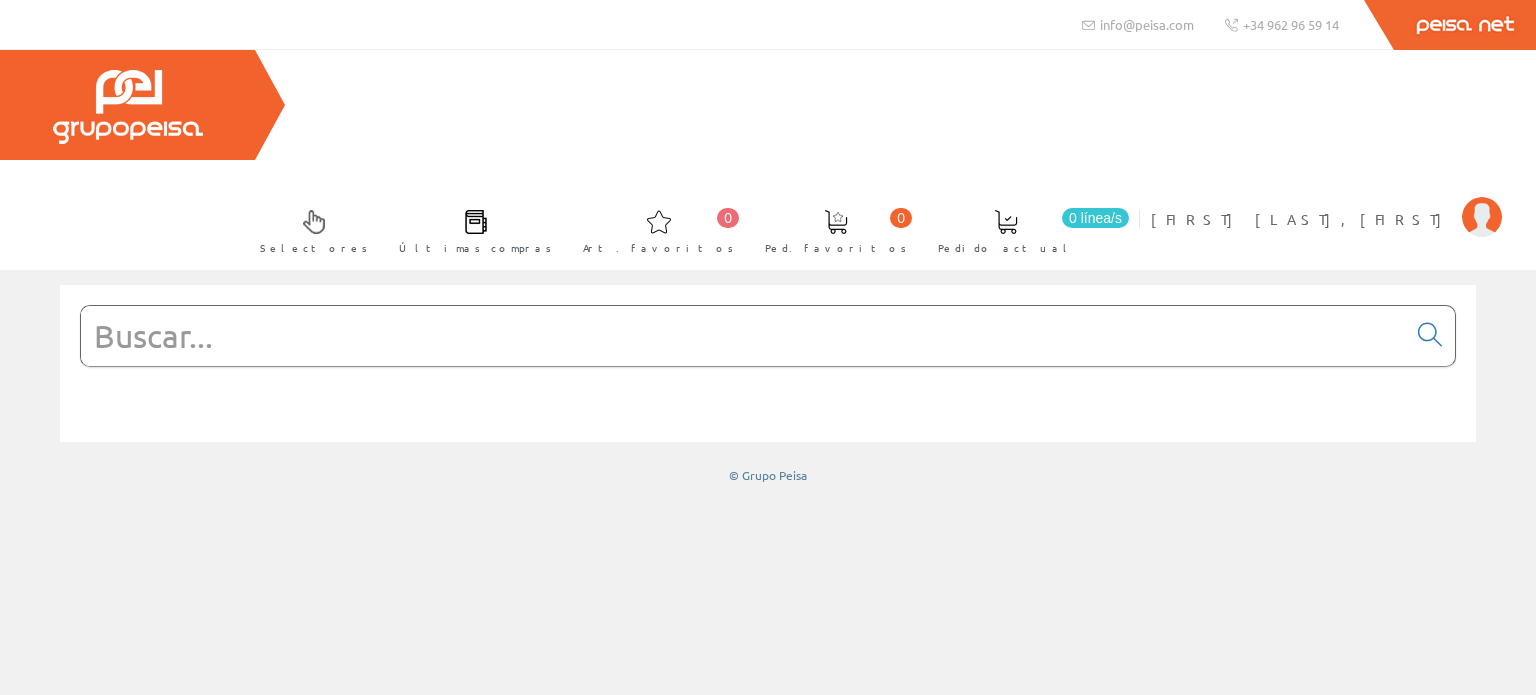 click at bounding box center [743, 336] 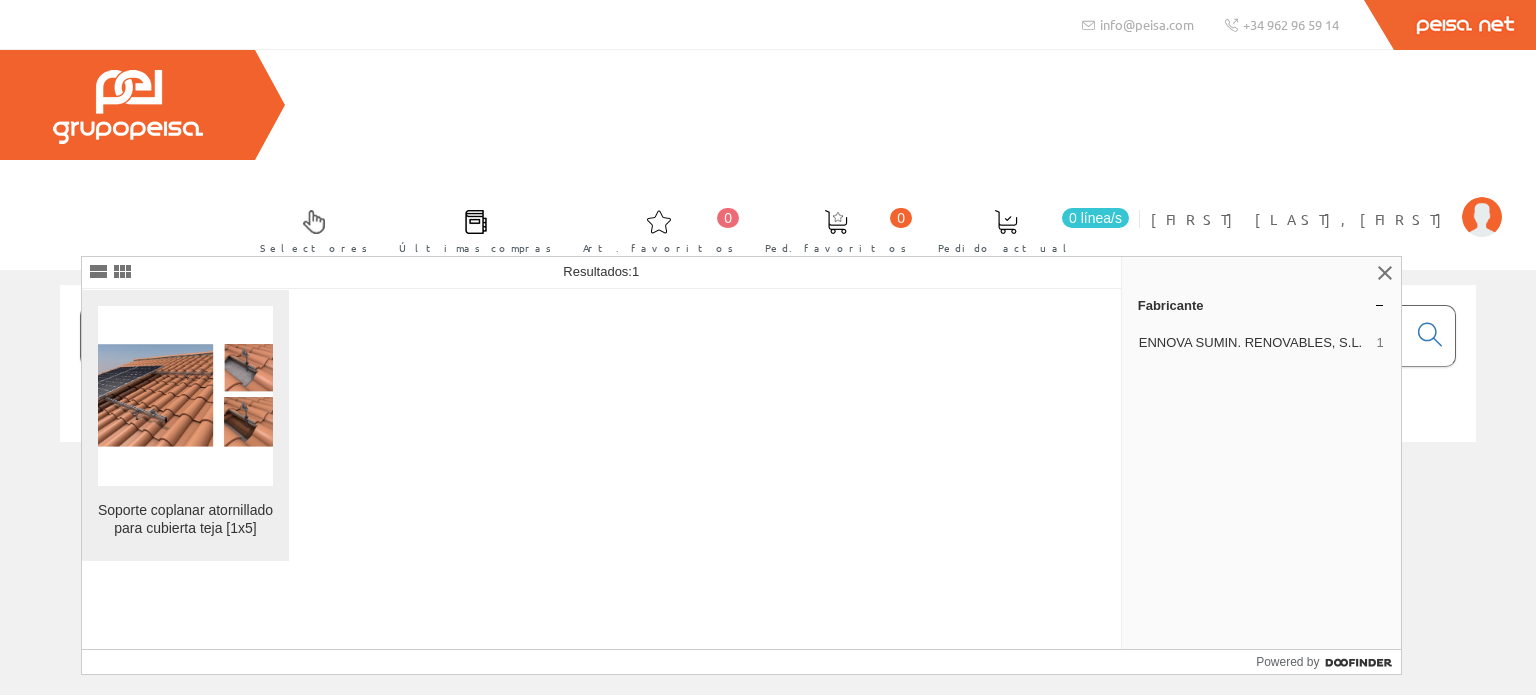 type on "foto3064" 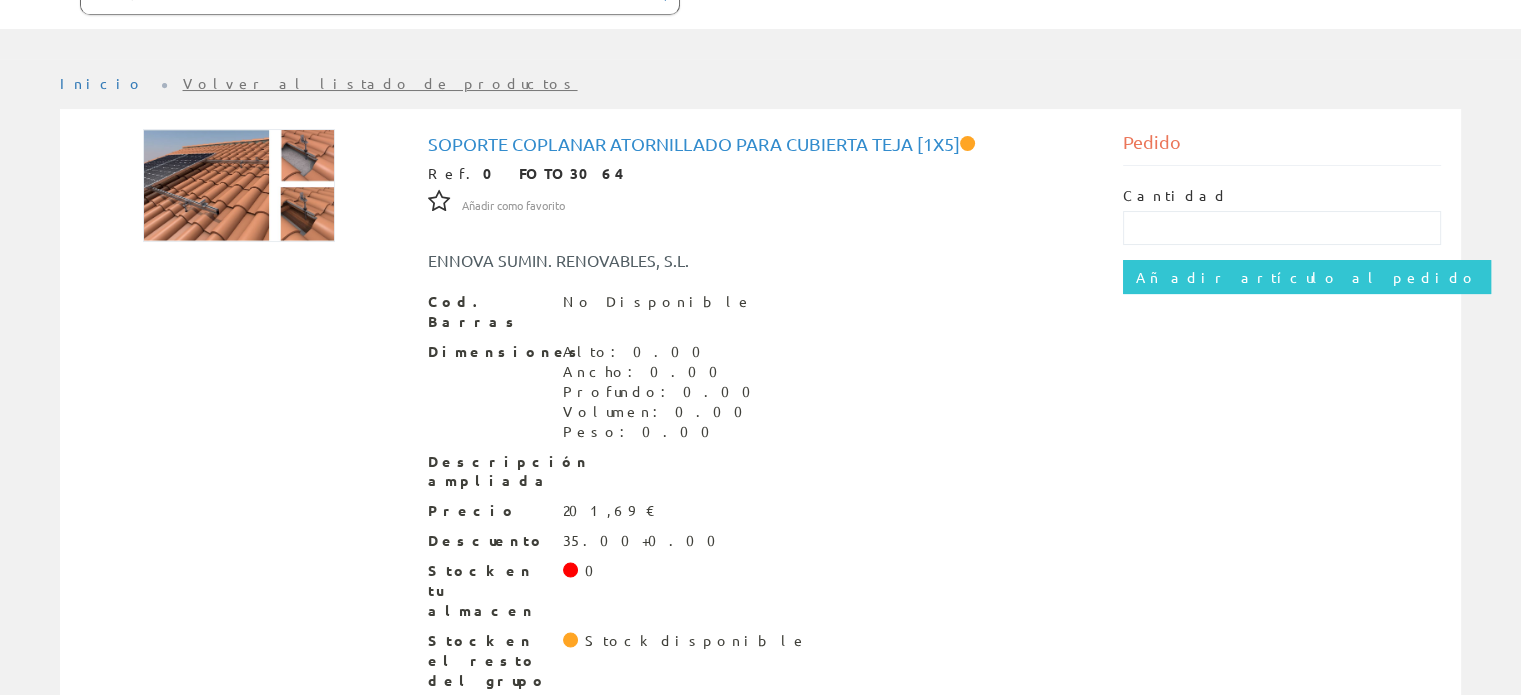 scroll, scrollTop: 132, scrollLeft: 0, axis: vertical 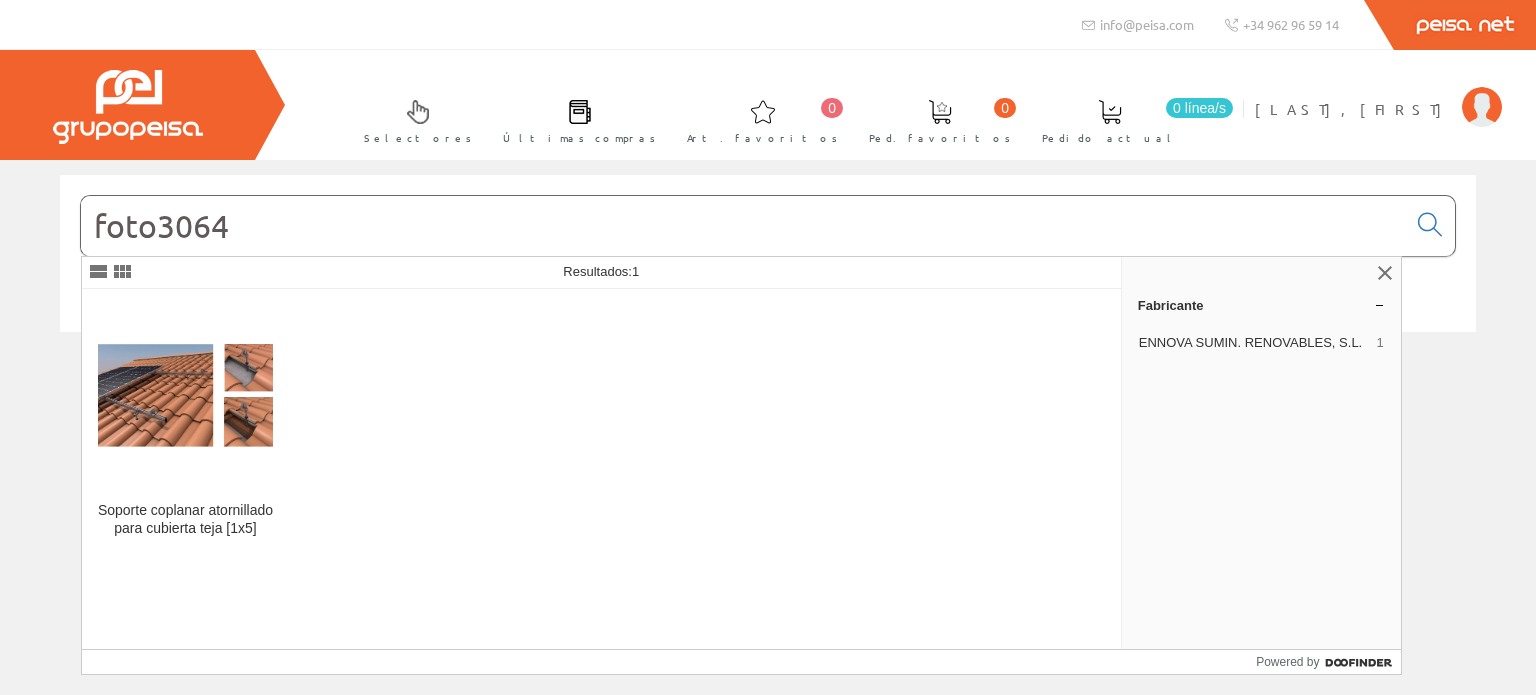 click on "foto3064" at bounding box center [743, 226] 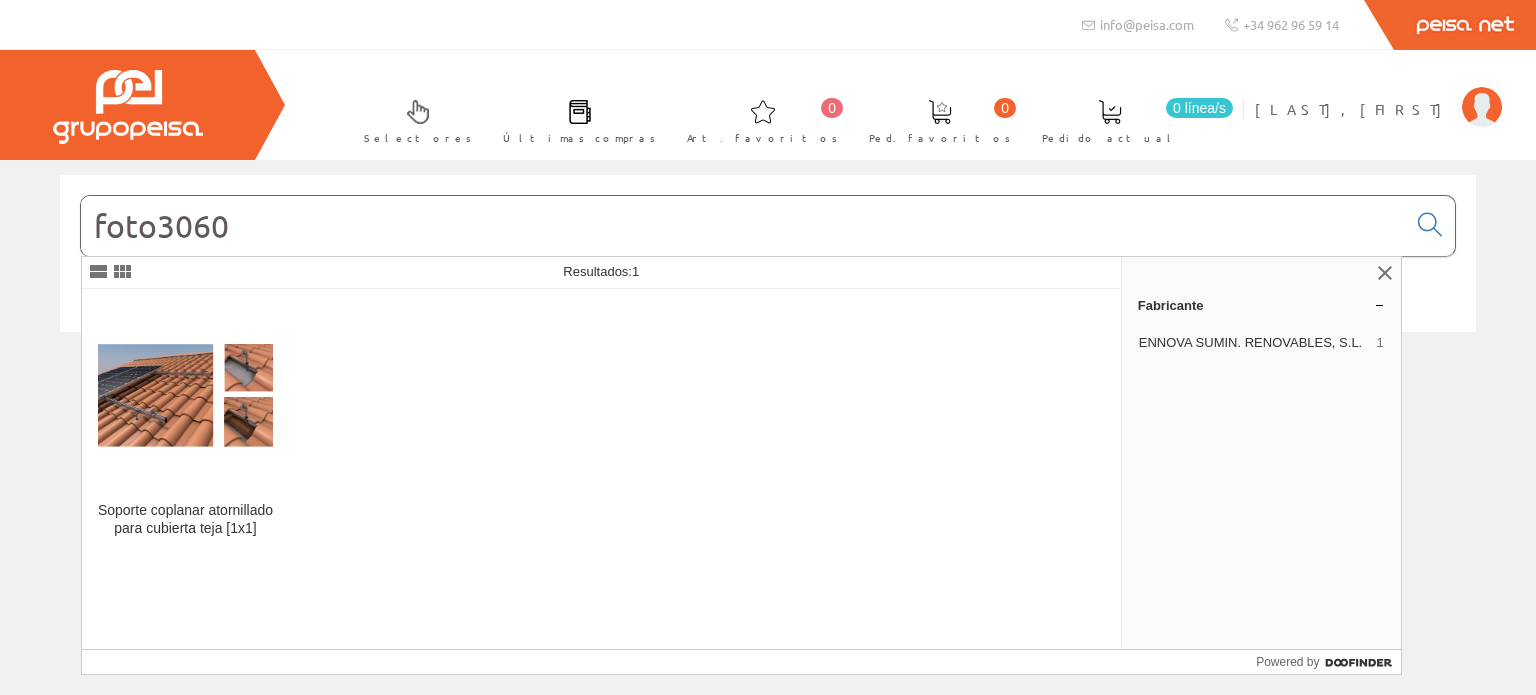 type on "foto3060" 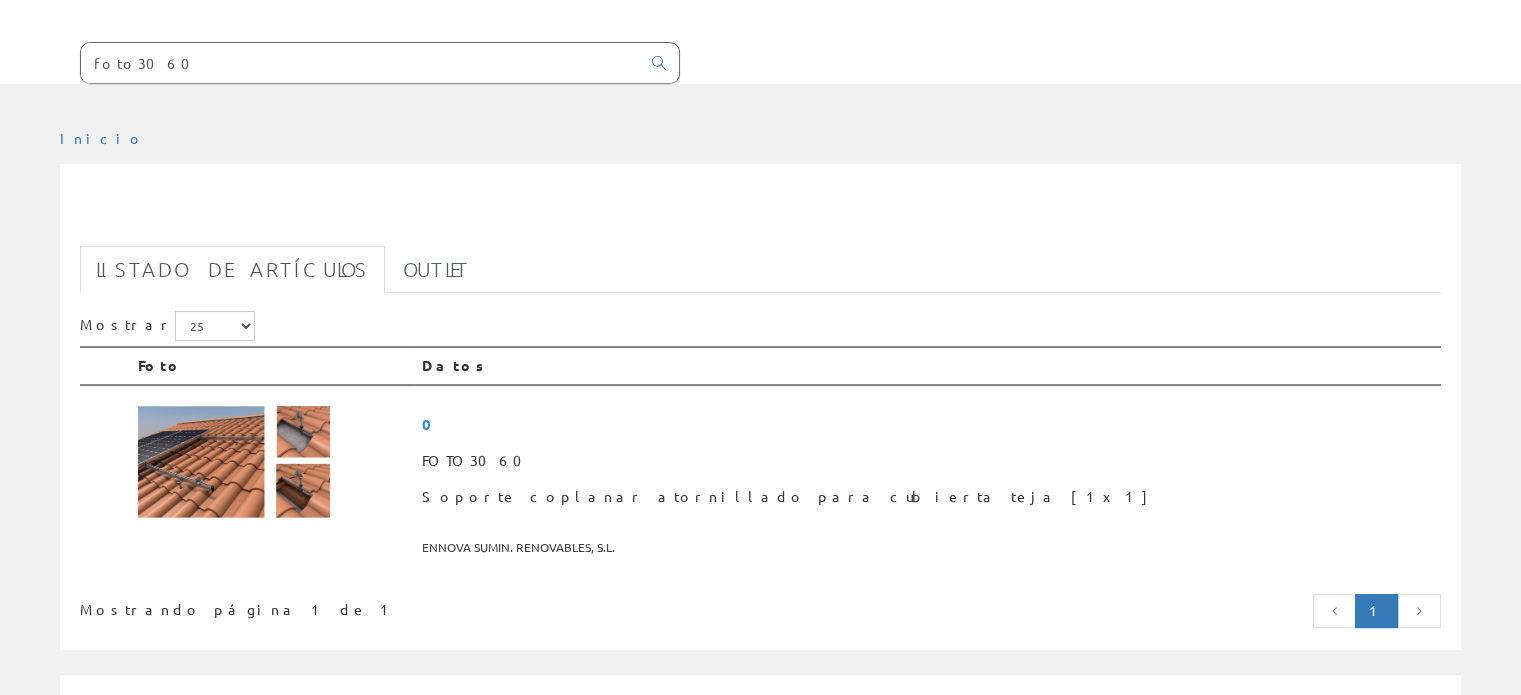scroll, scrollTop: 162, scrollLeft: 0, axis: vertical 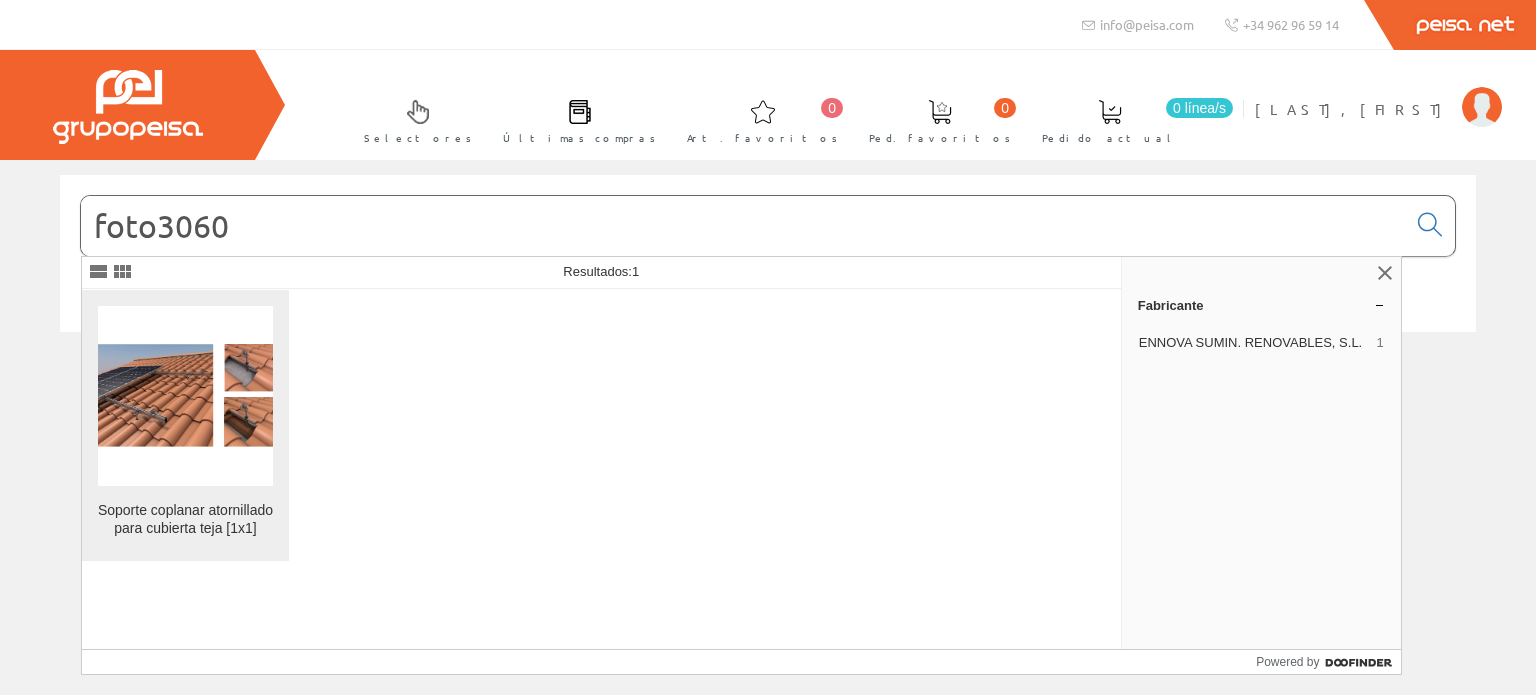 click on "Soporte coplanar atornillado para cubierta teja [1x1]" at bounding box center [185, 520] 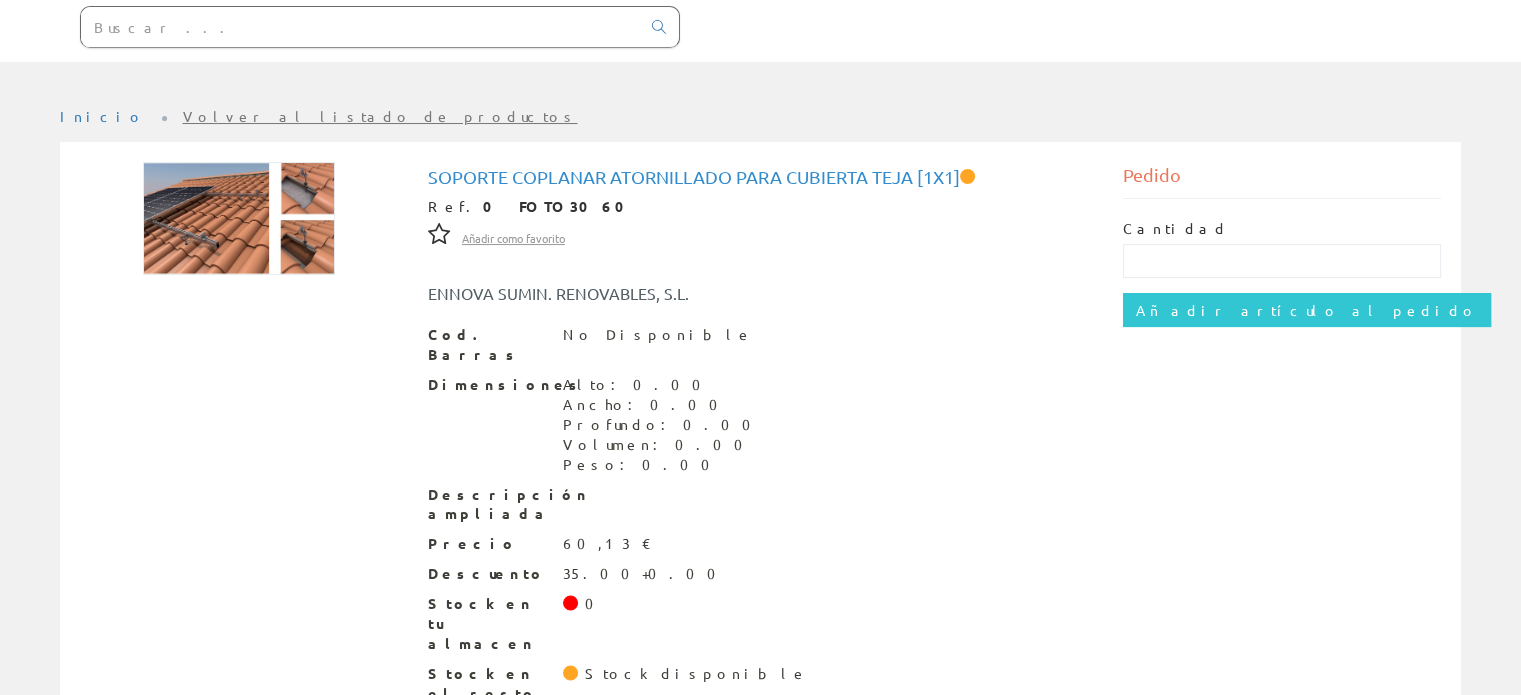 scroll, scrollTop: 200, scrollLeft: 0, axis: vertical 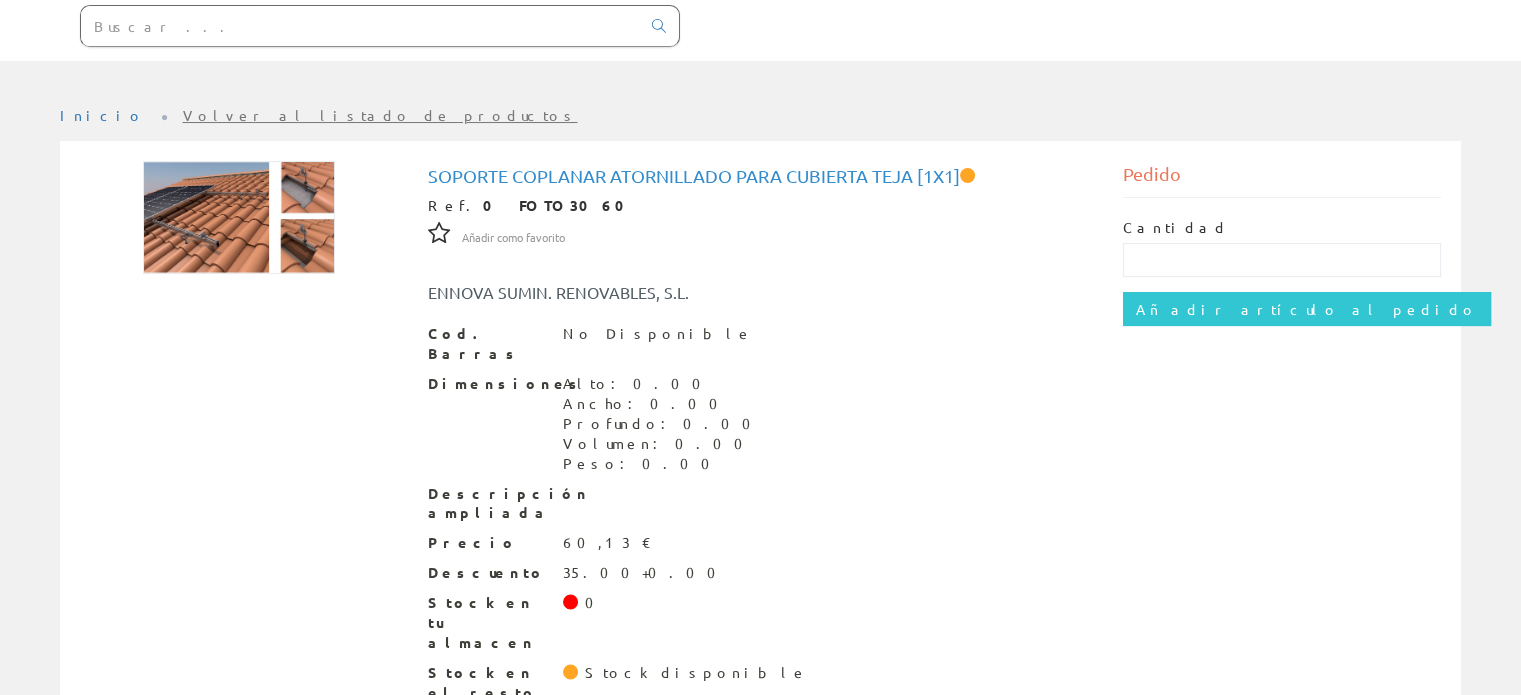 click at bounding box center (360, 26) 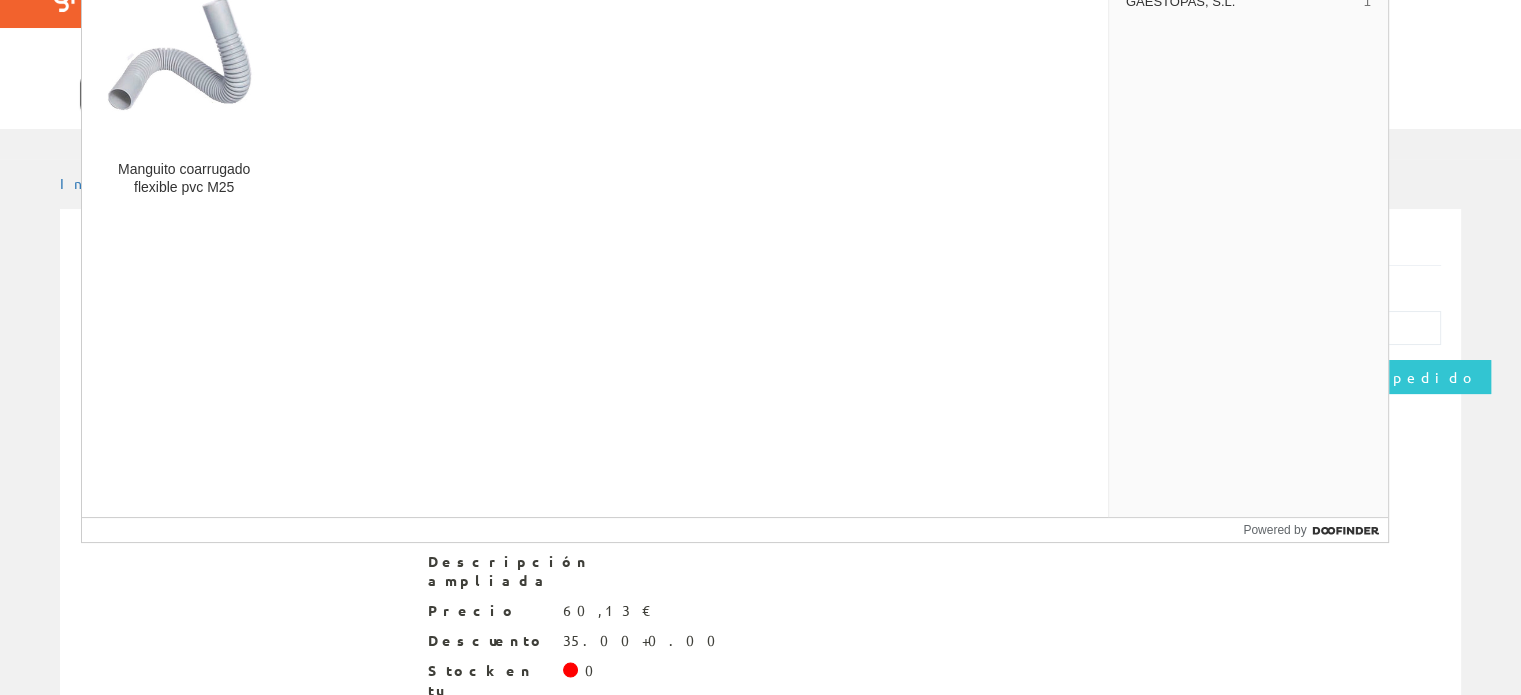 scroll, scrollTop: 0, scrollLeft: 0, axis: both 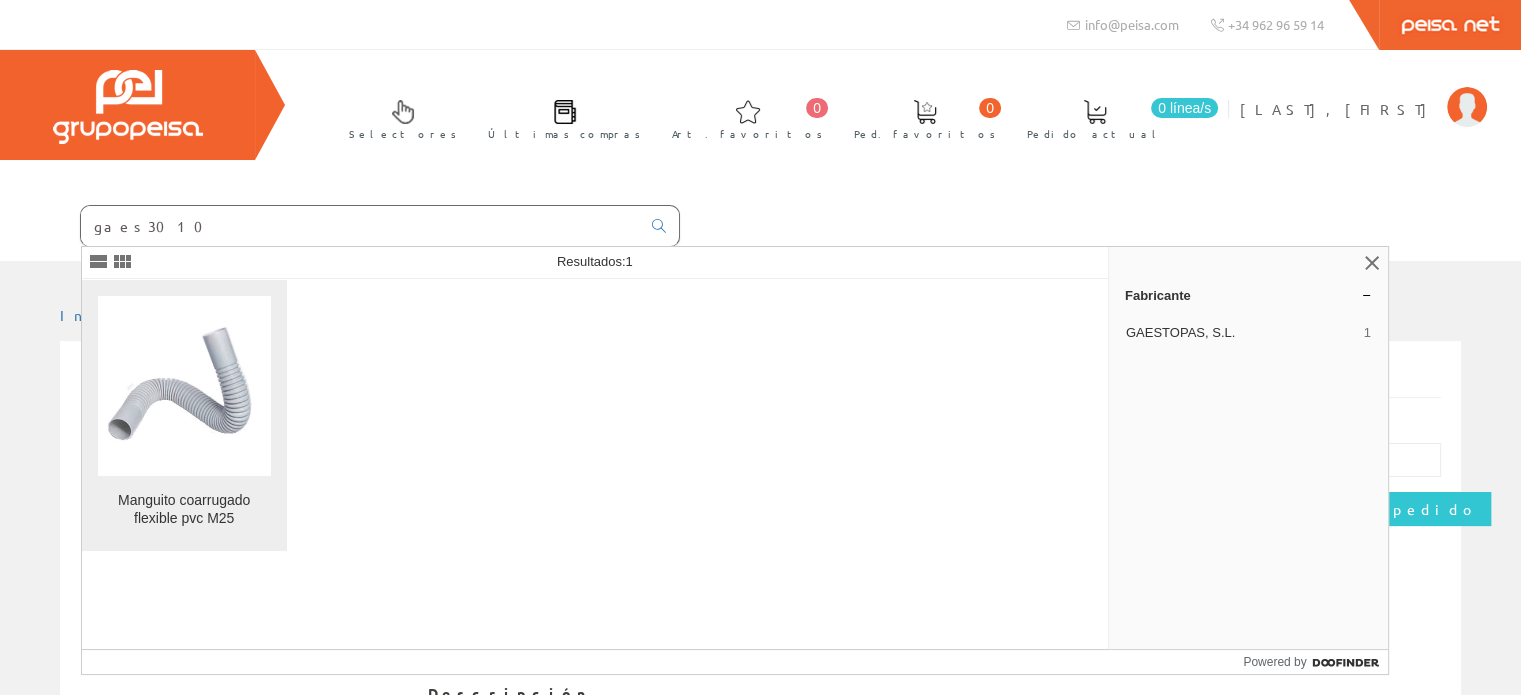 type on "gaes3010" 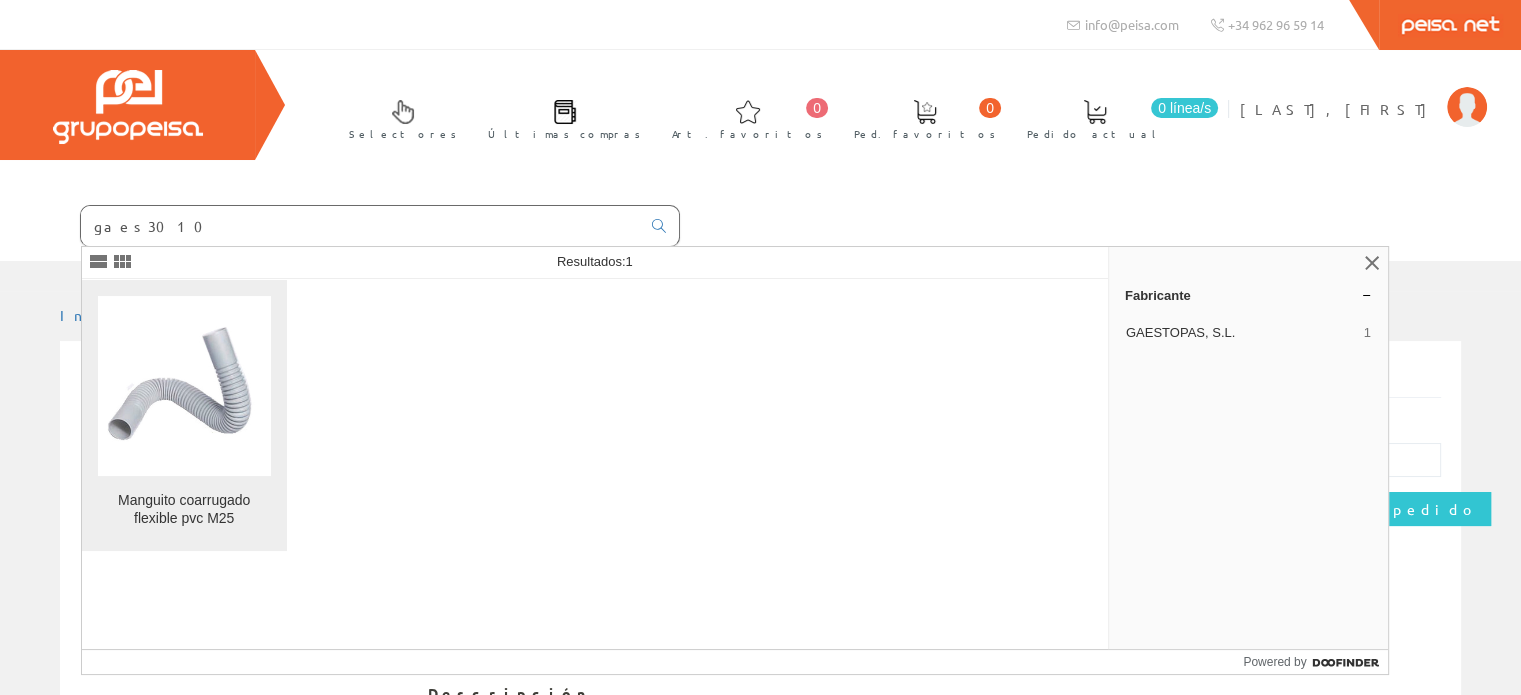click at bounding box center (184, 385) 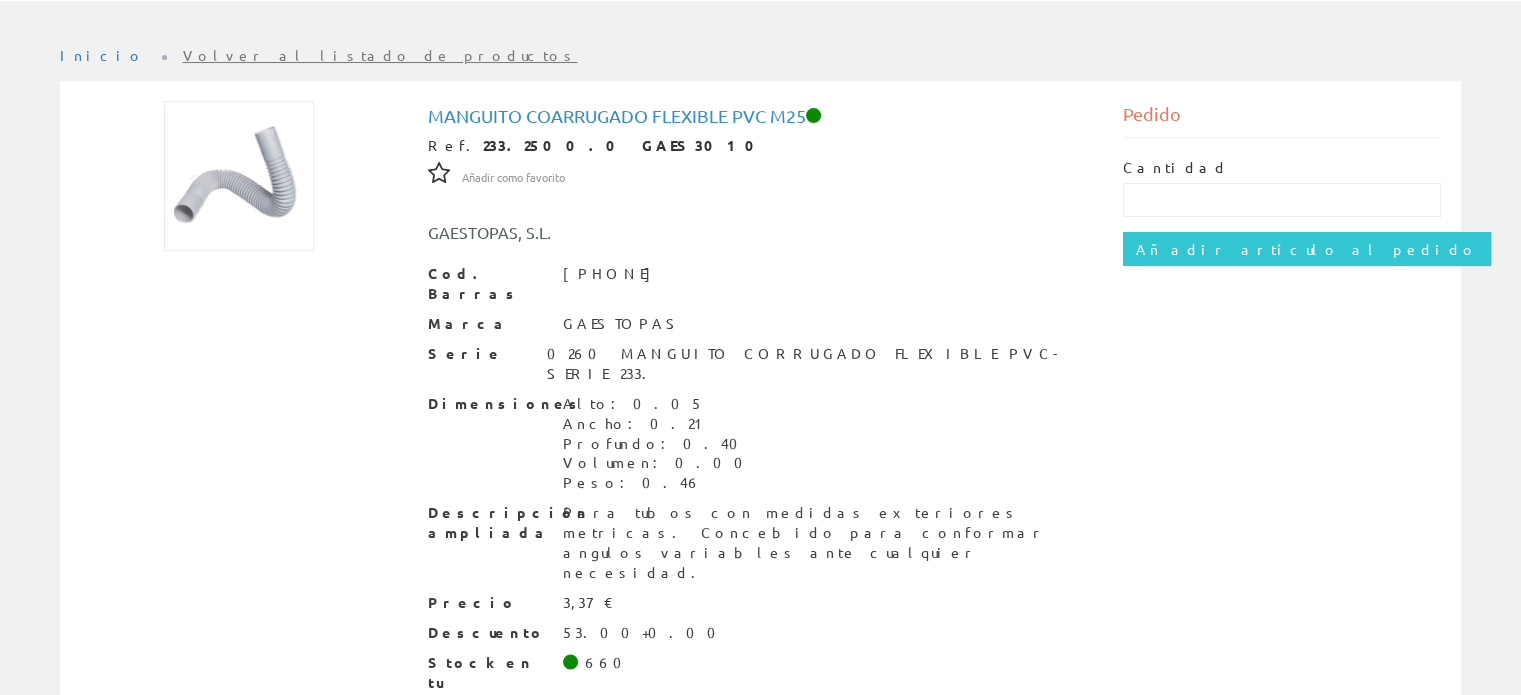 scroll, scrollTop: 292, scrollLeft: 0, axis: vertical 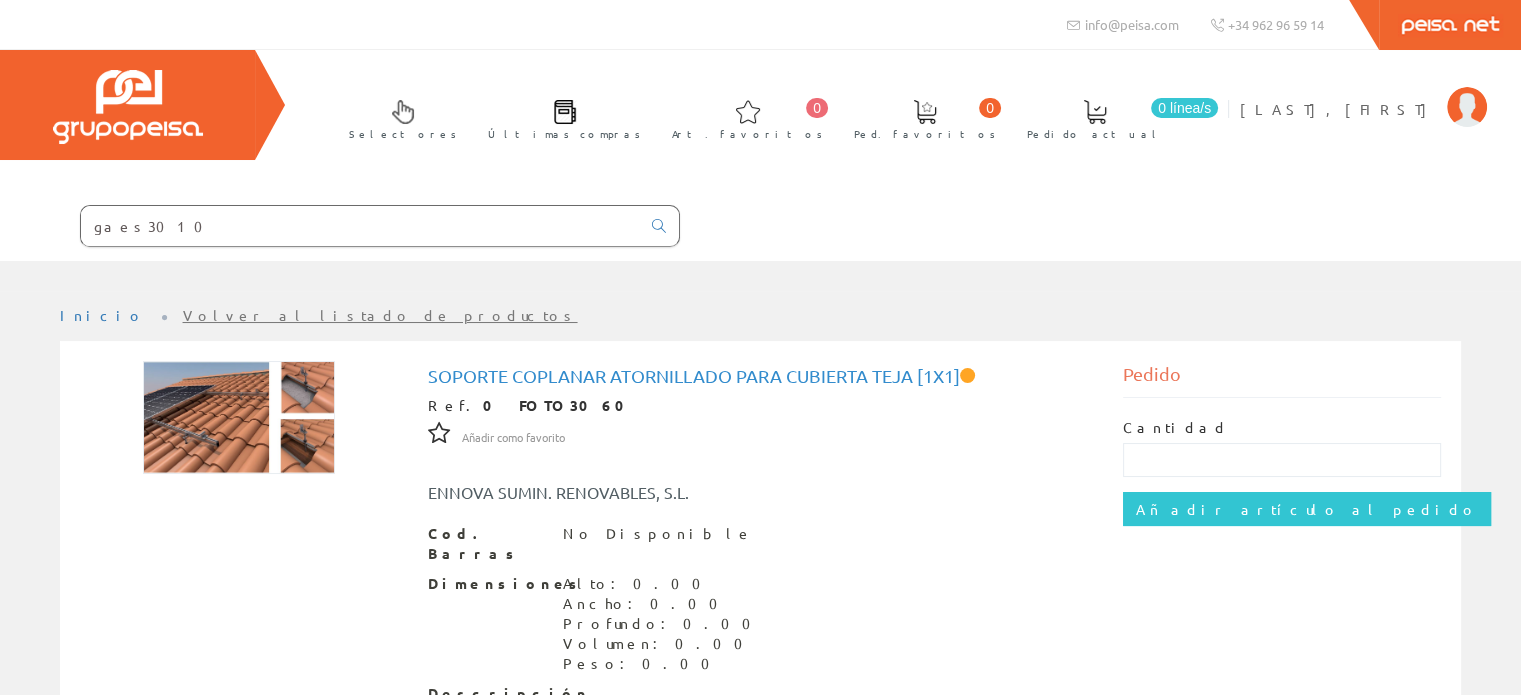 click on "gaes3010" at bounding box center (360, 226) 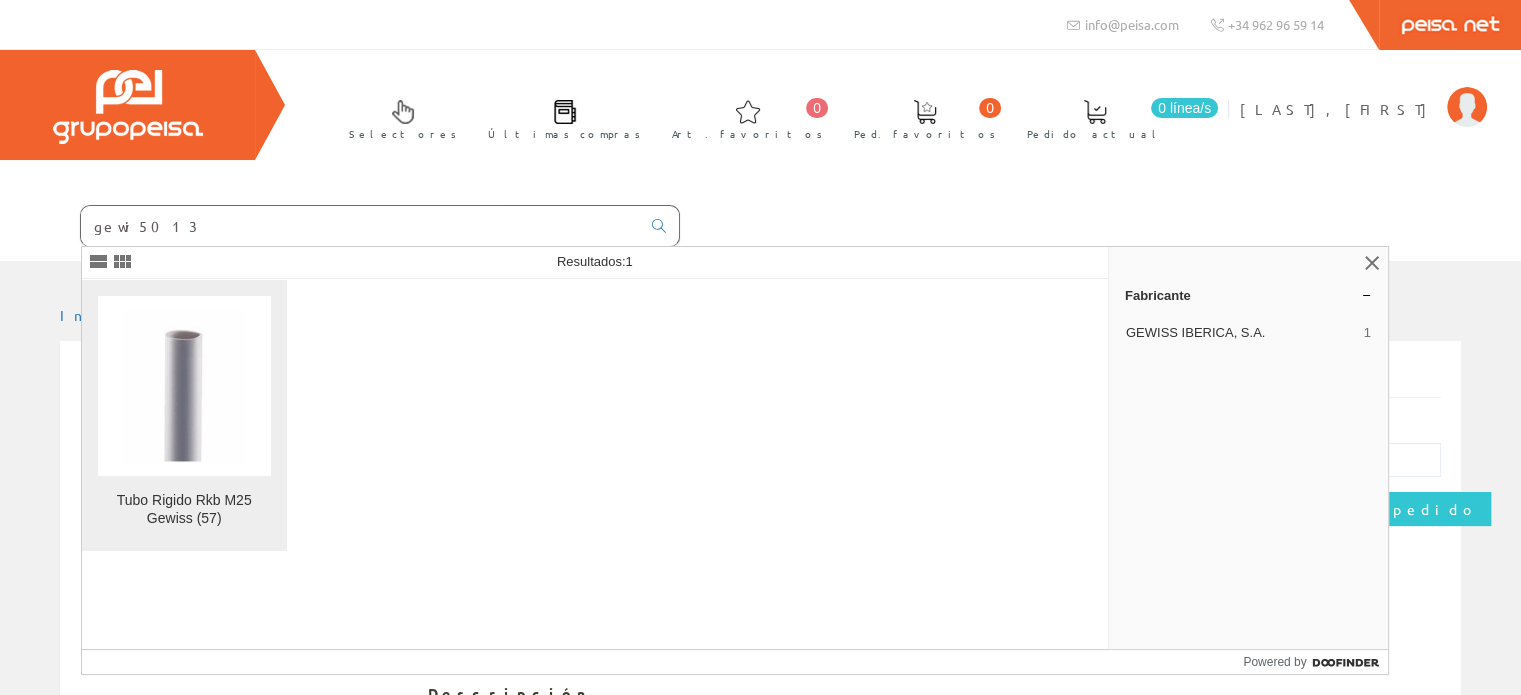 type on "gewi5013" 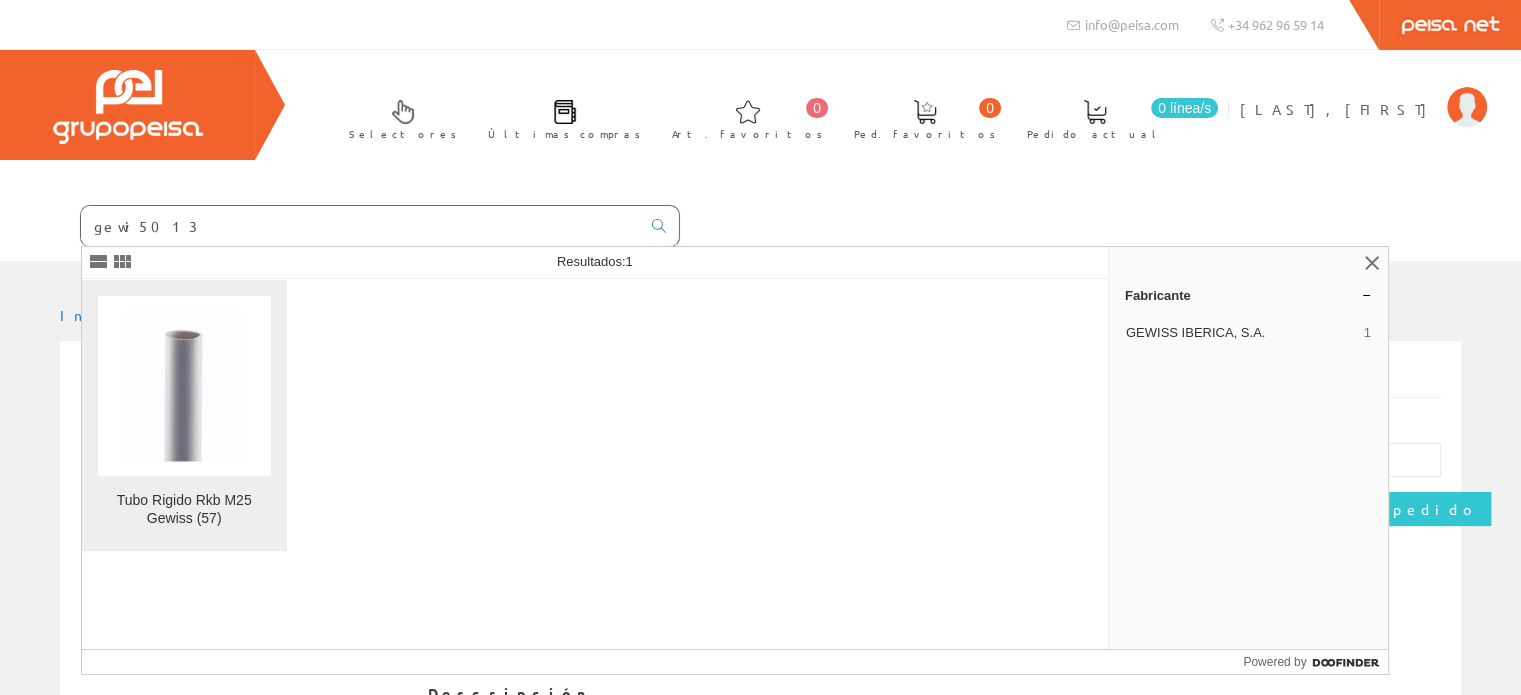click at bounding box center [184, 386] 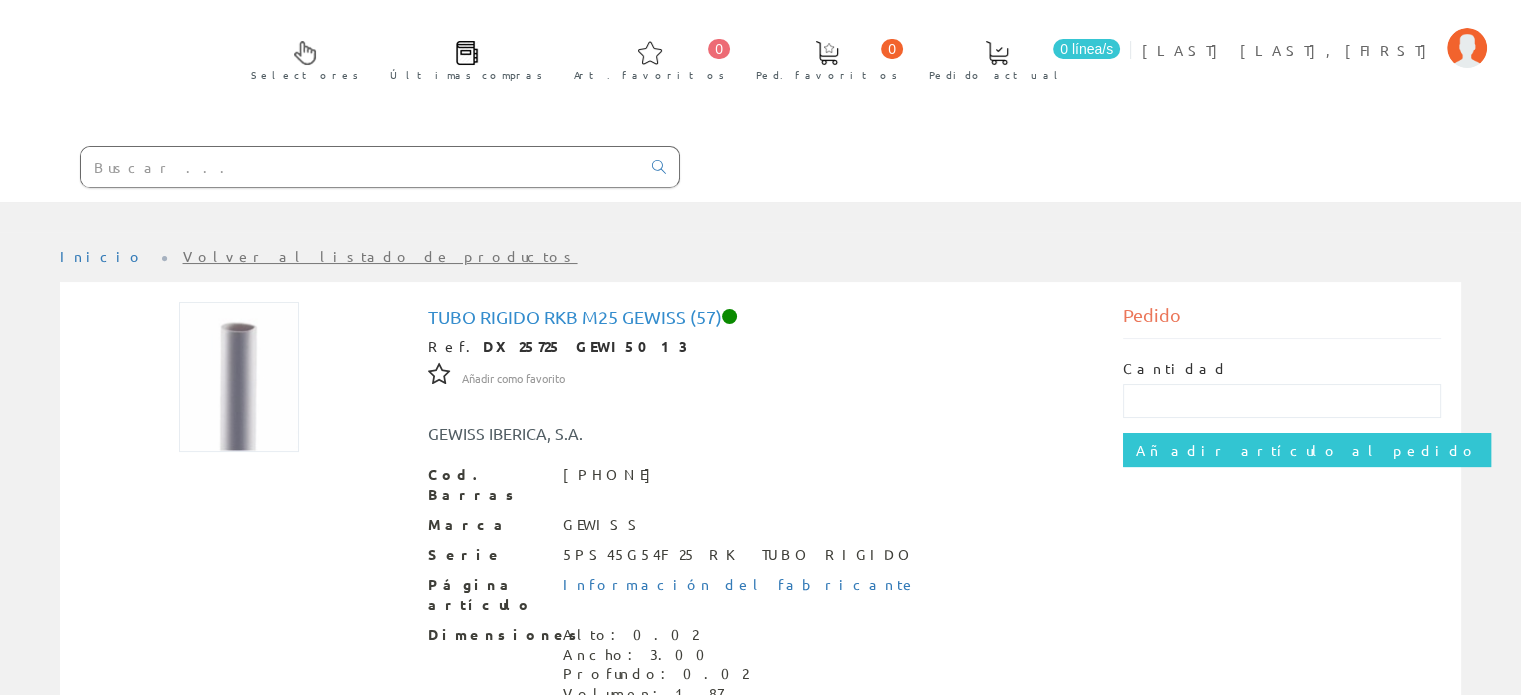 scroll, scrollTop: 0, scrollLeft: 0, axis: both 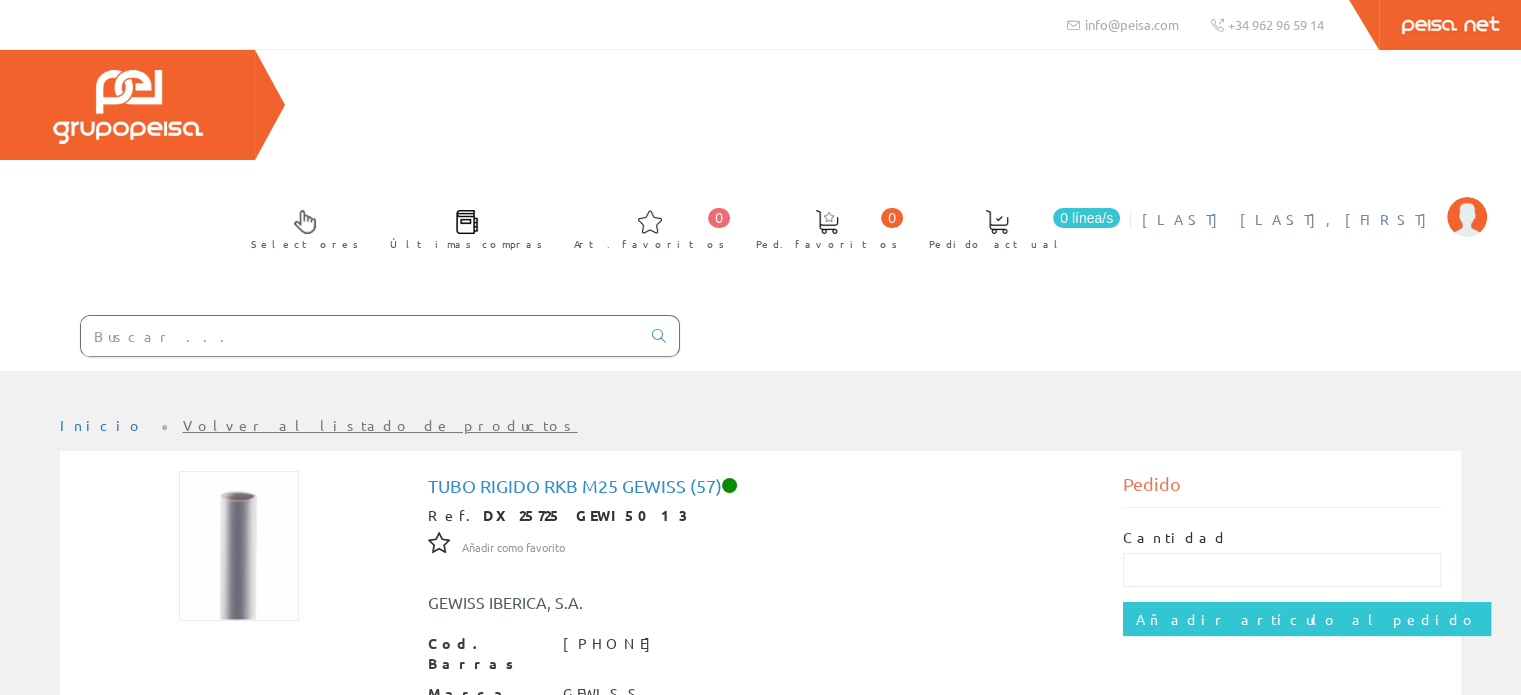 click at bounding box center (1467, 217) 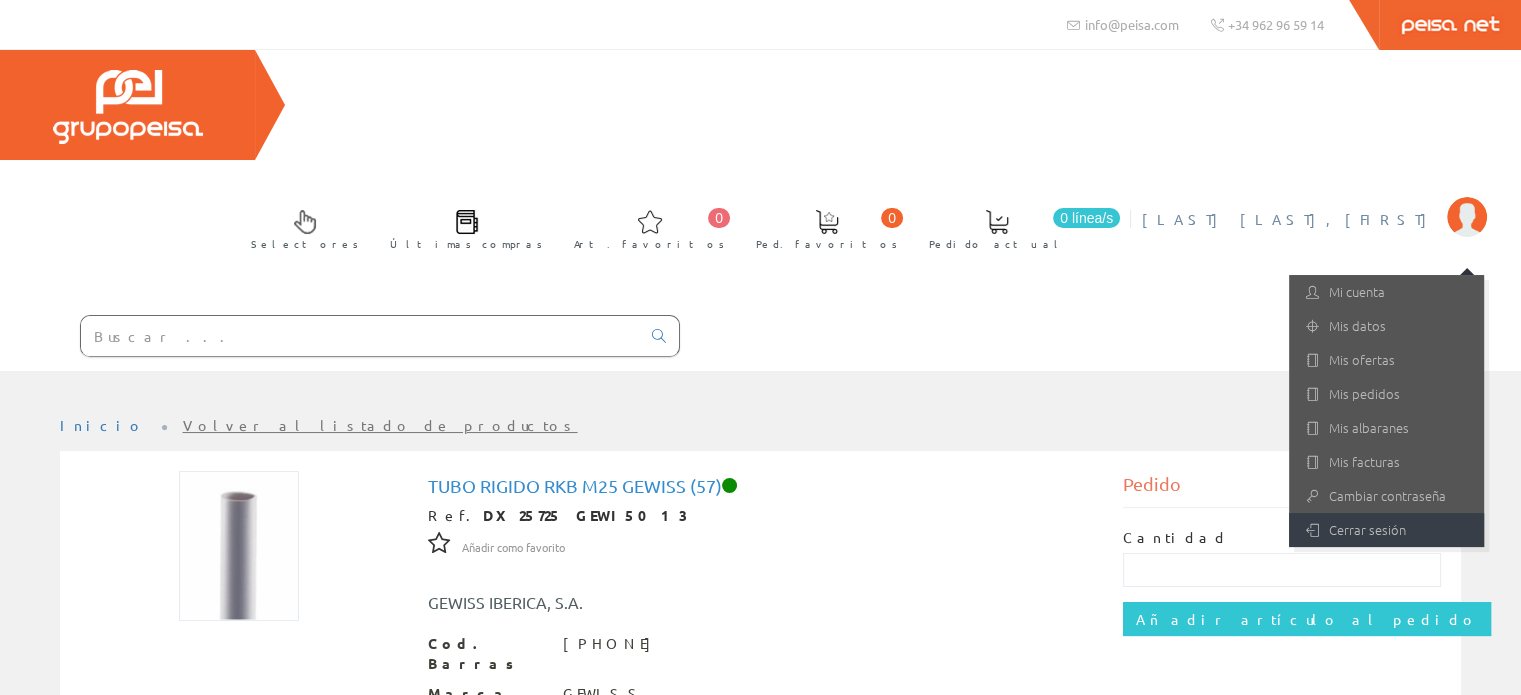 click on "Cerrar sesión" at bounding box center (1386, 530) 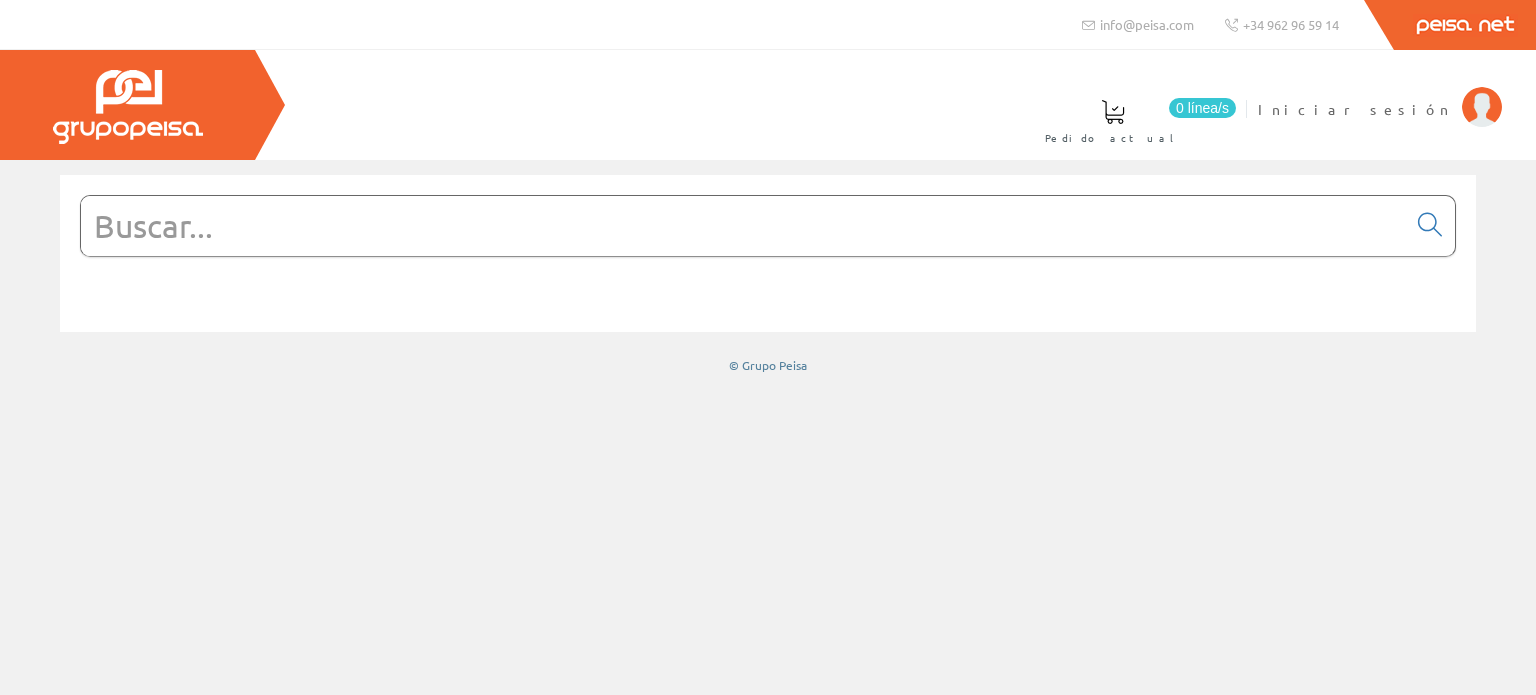 scroll, scrollTop: 0, scrollLeft: 0, axis: both 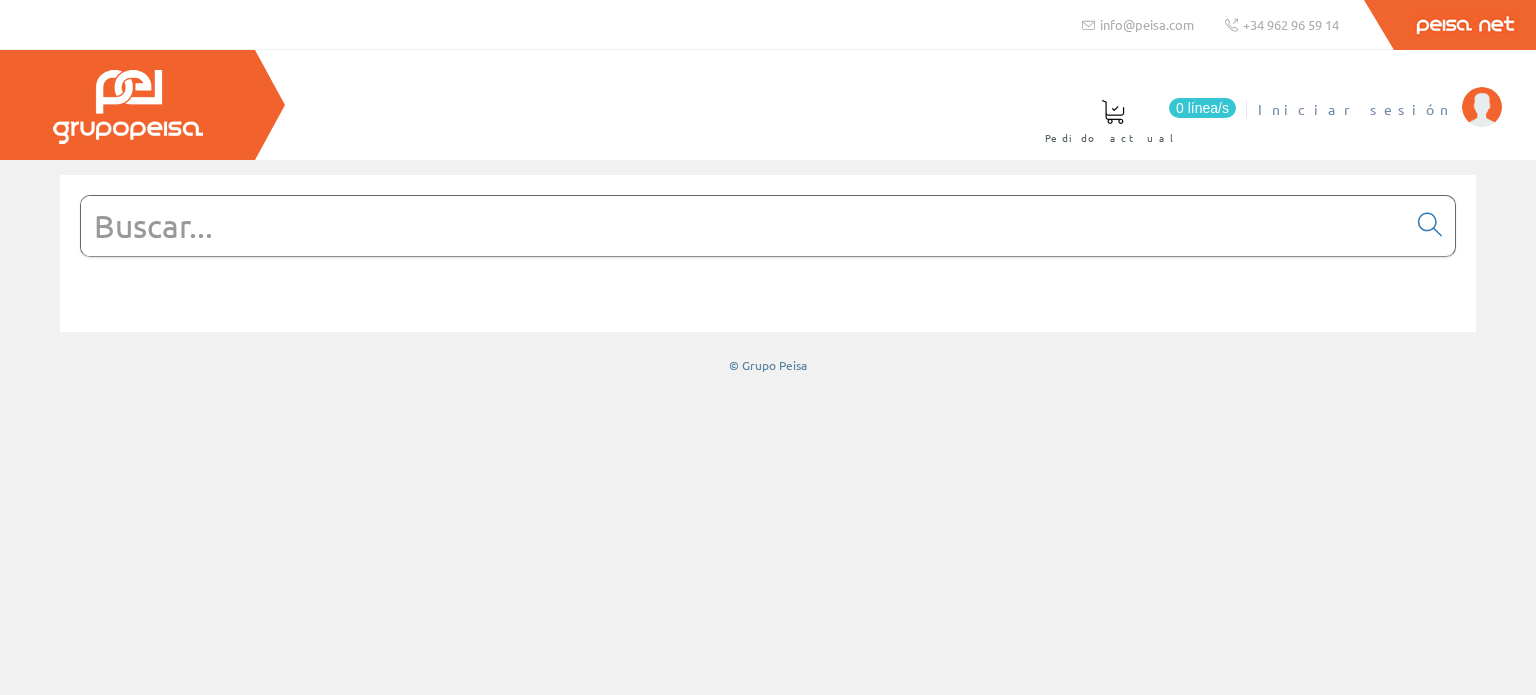 click at bounding box center [1482, 107] 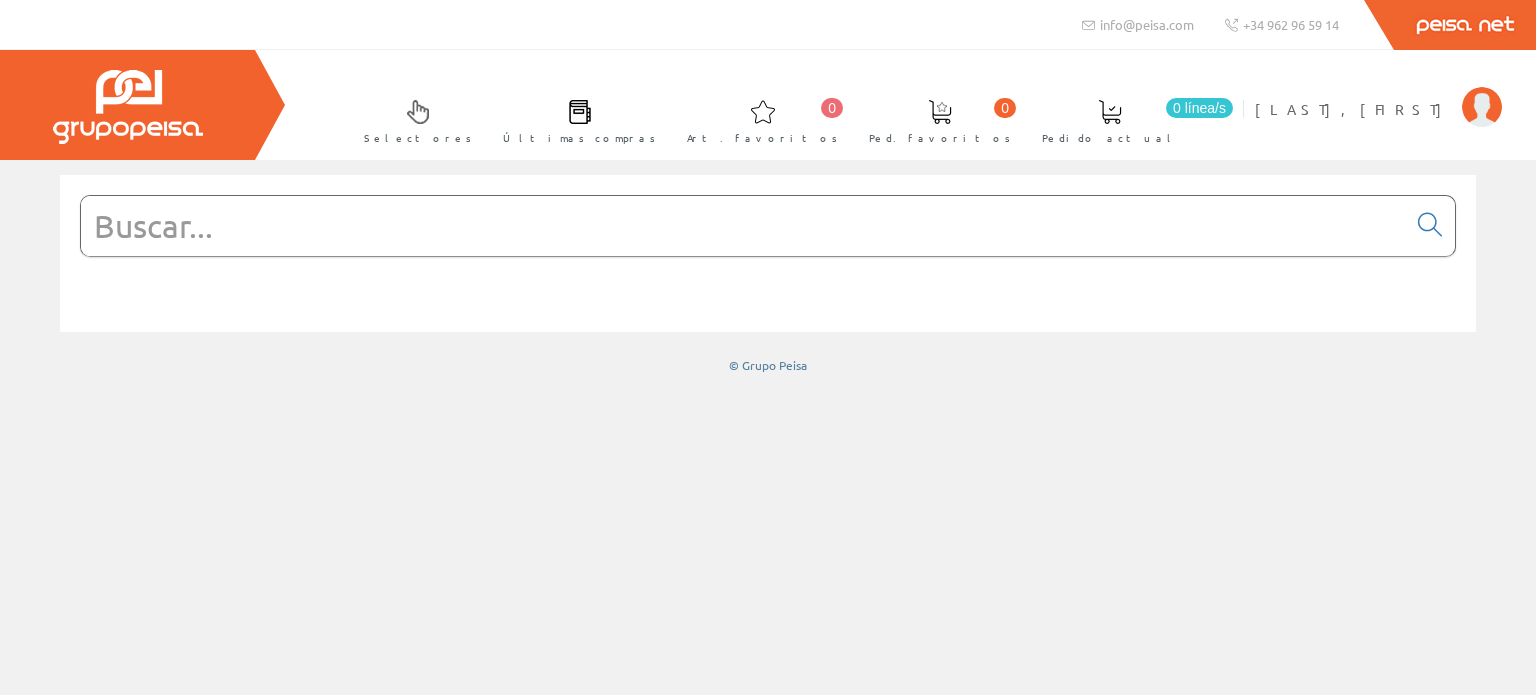 scroll, scrollTop: 0, scrollLeft: 0, axis: both 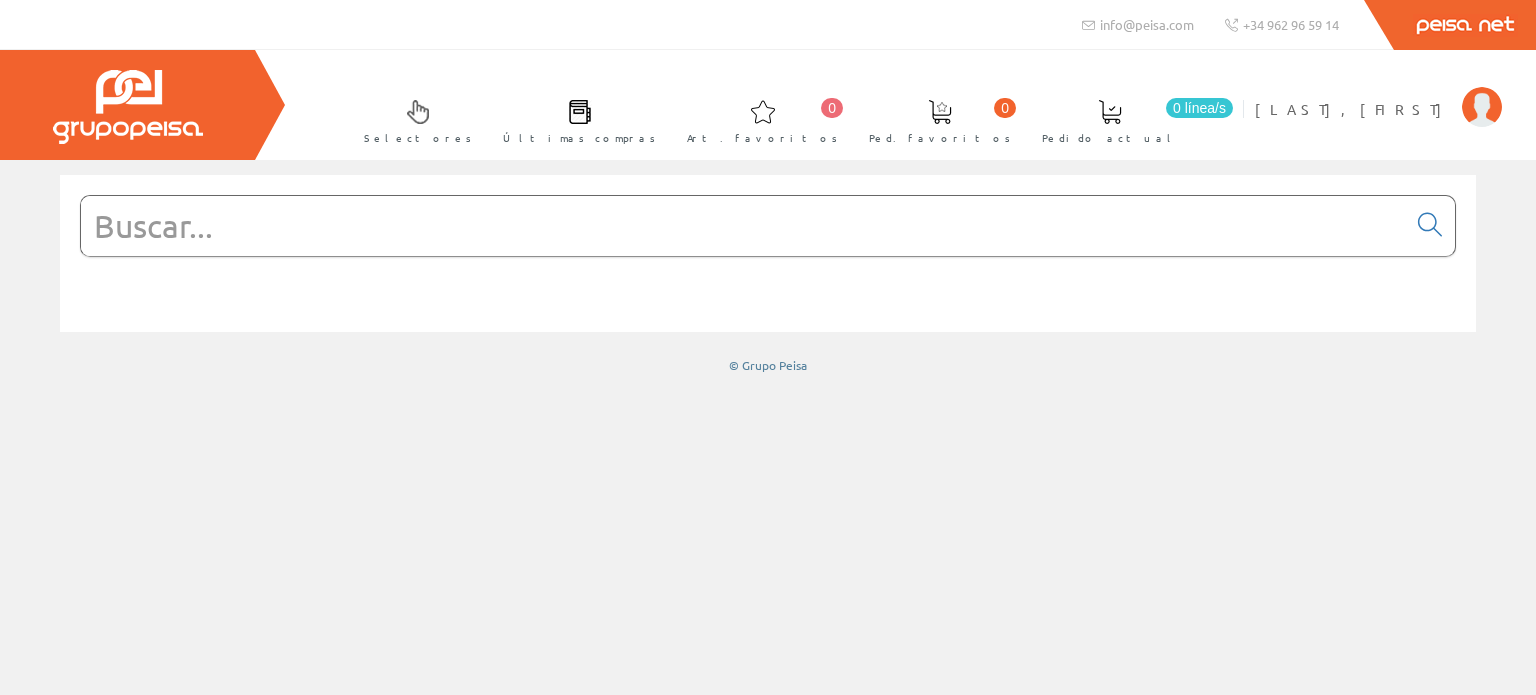 click at bounding box center (743, 226) 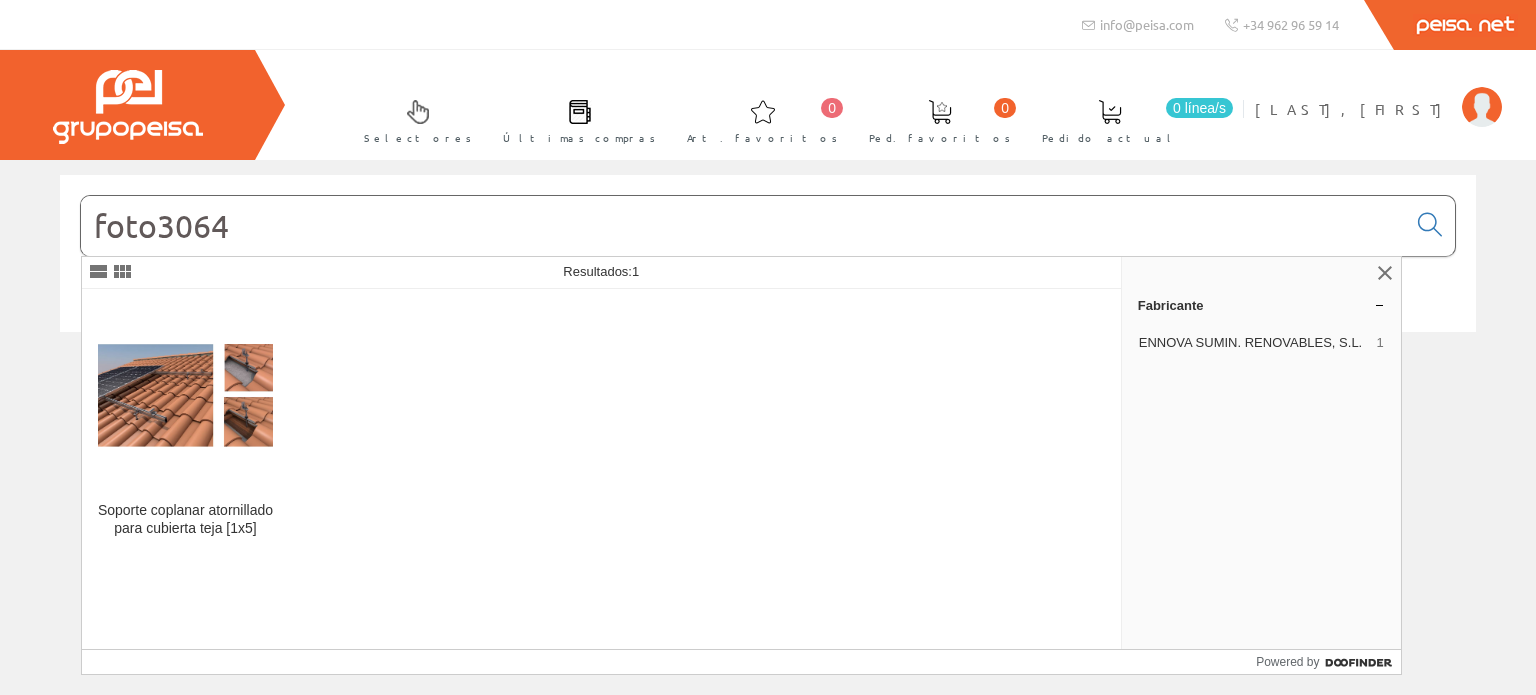 type on "foto3064" 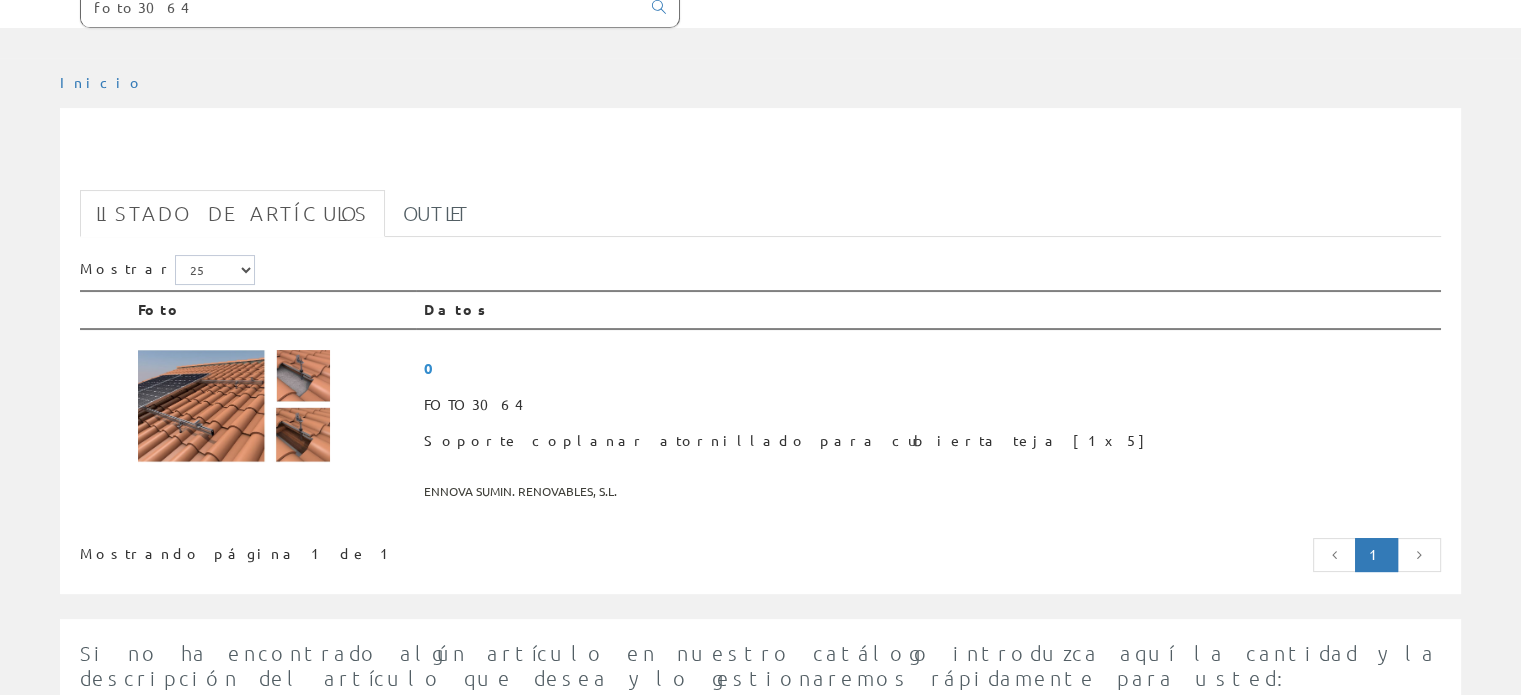 scroll, scrollTop: 200, scrollLeft: 0, axis: vertical 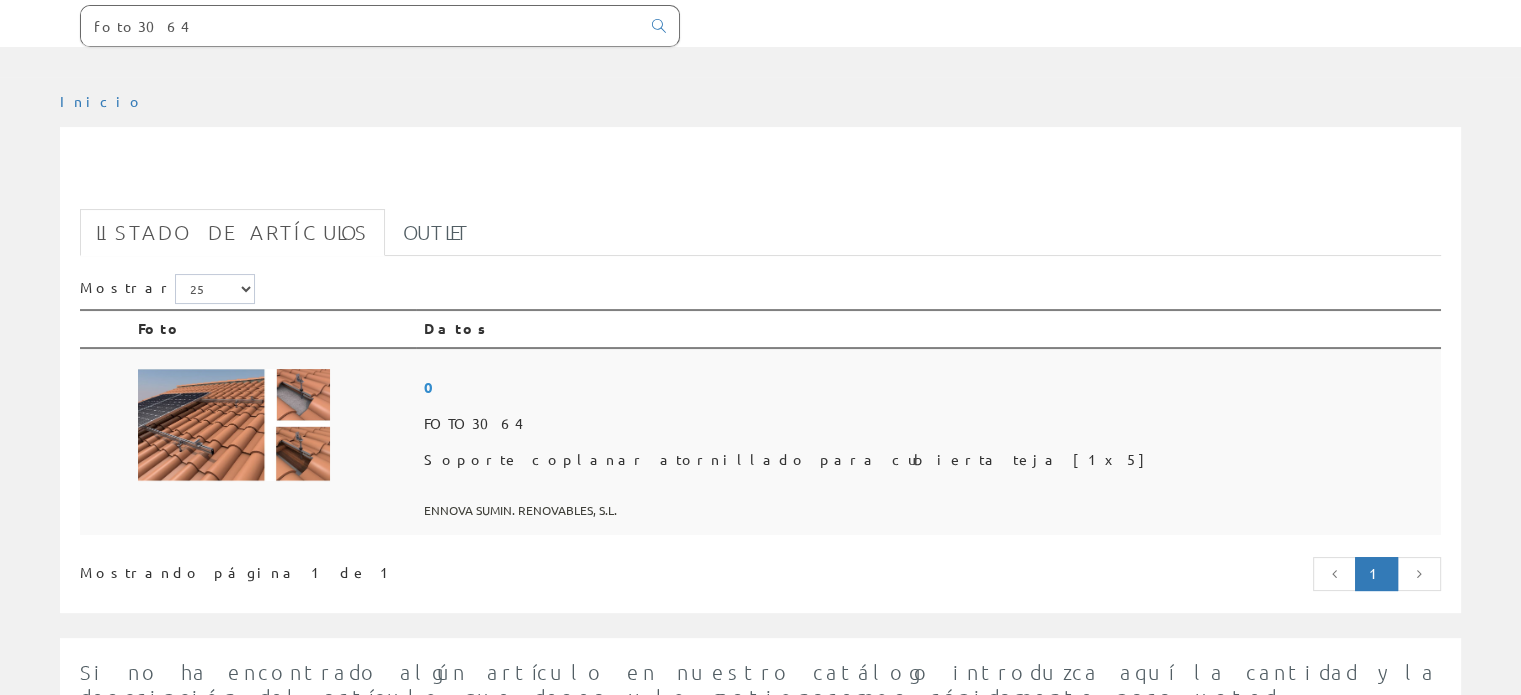 click at bounding box center [234, 425] 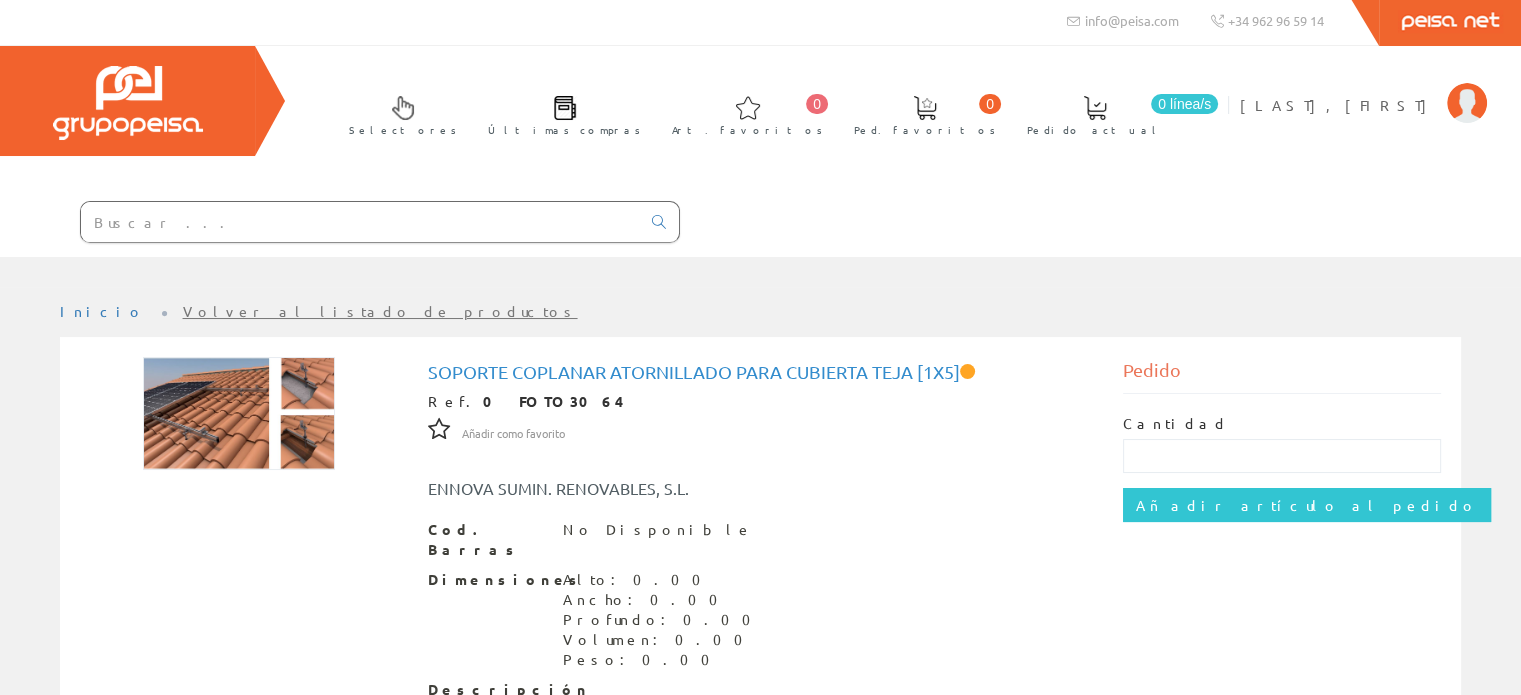 scroll, scrollTop: 0, scrollLeft: 0, axis: both 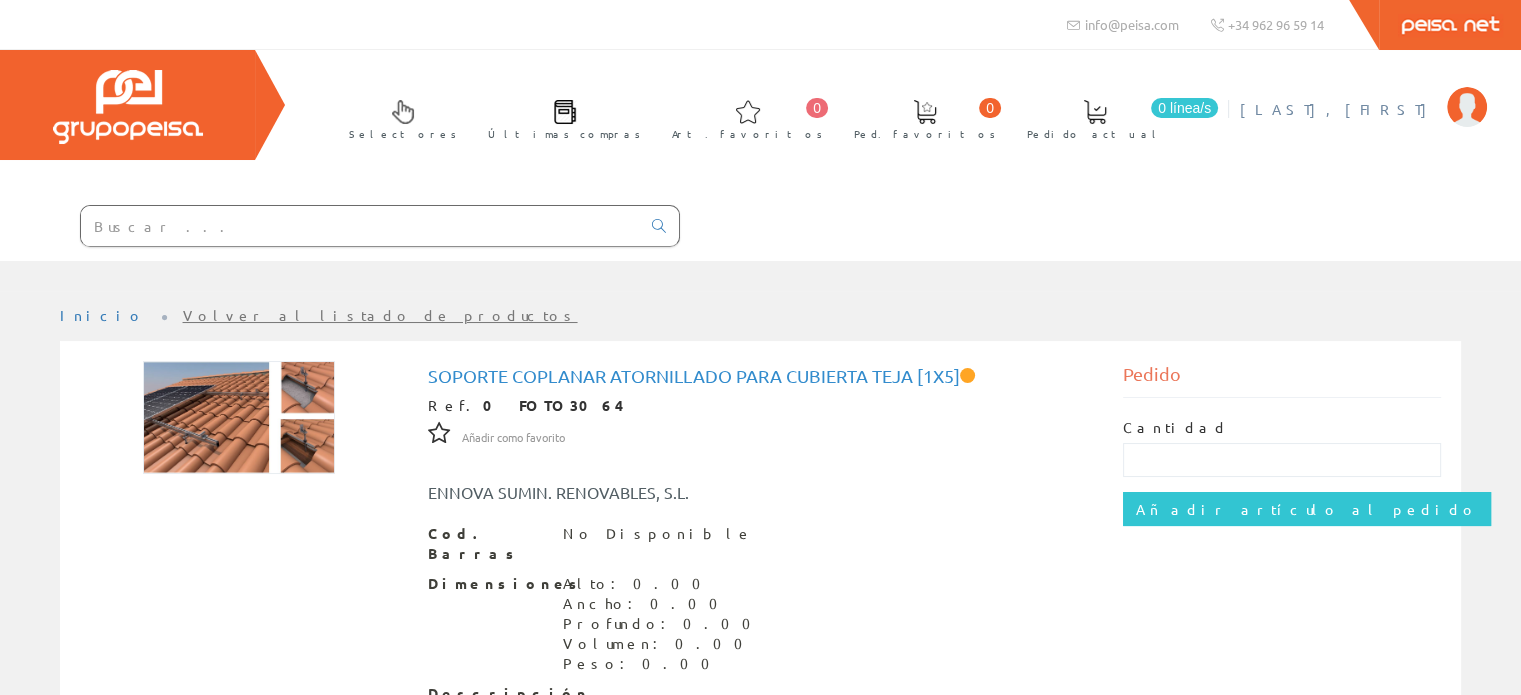 click at bounding box center (1467, 107) 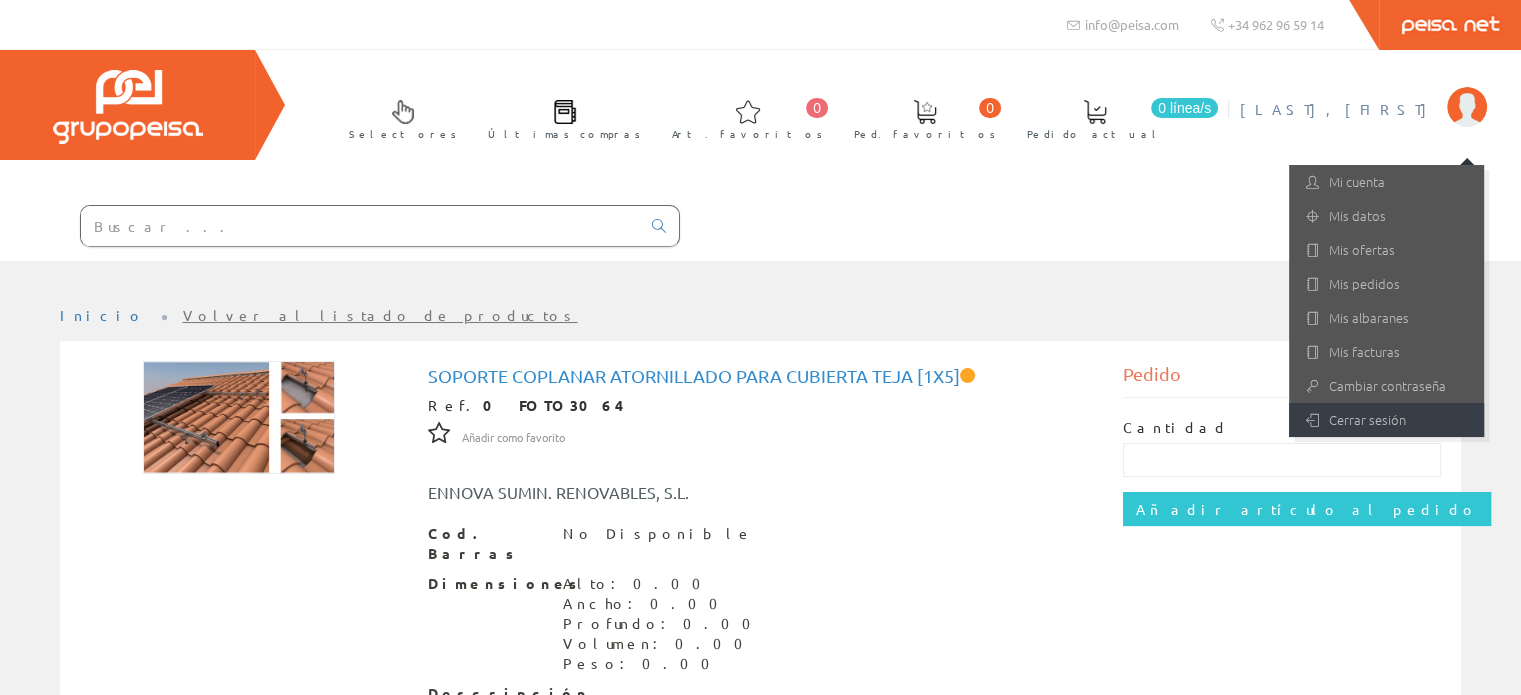 click on "Cerrar sesión" at bounding box center [1386, 420] 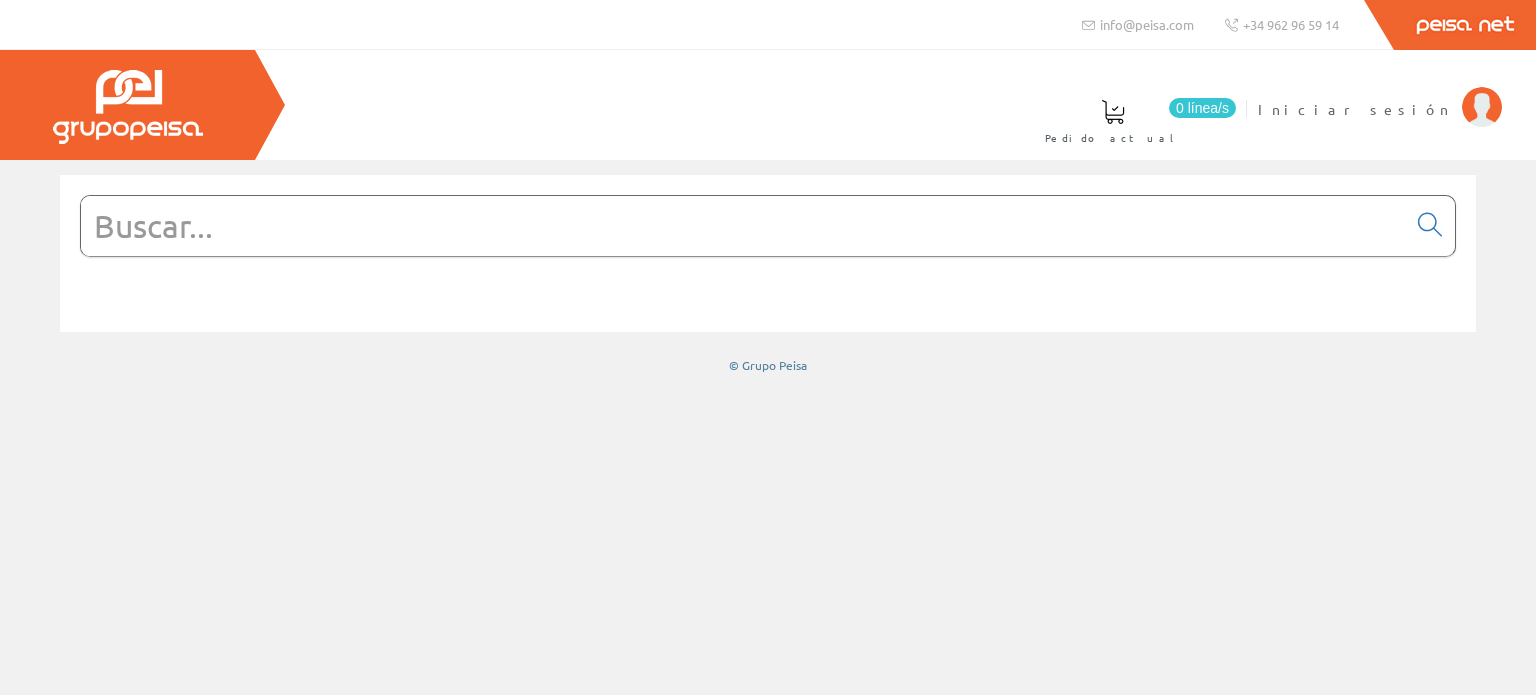 scroll, scrollTop: 0, scrollLeft: 0, axis: both 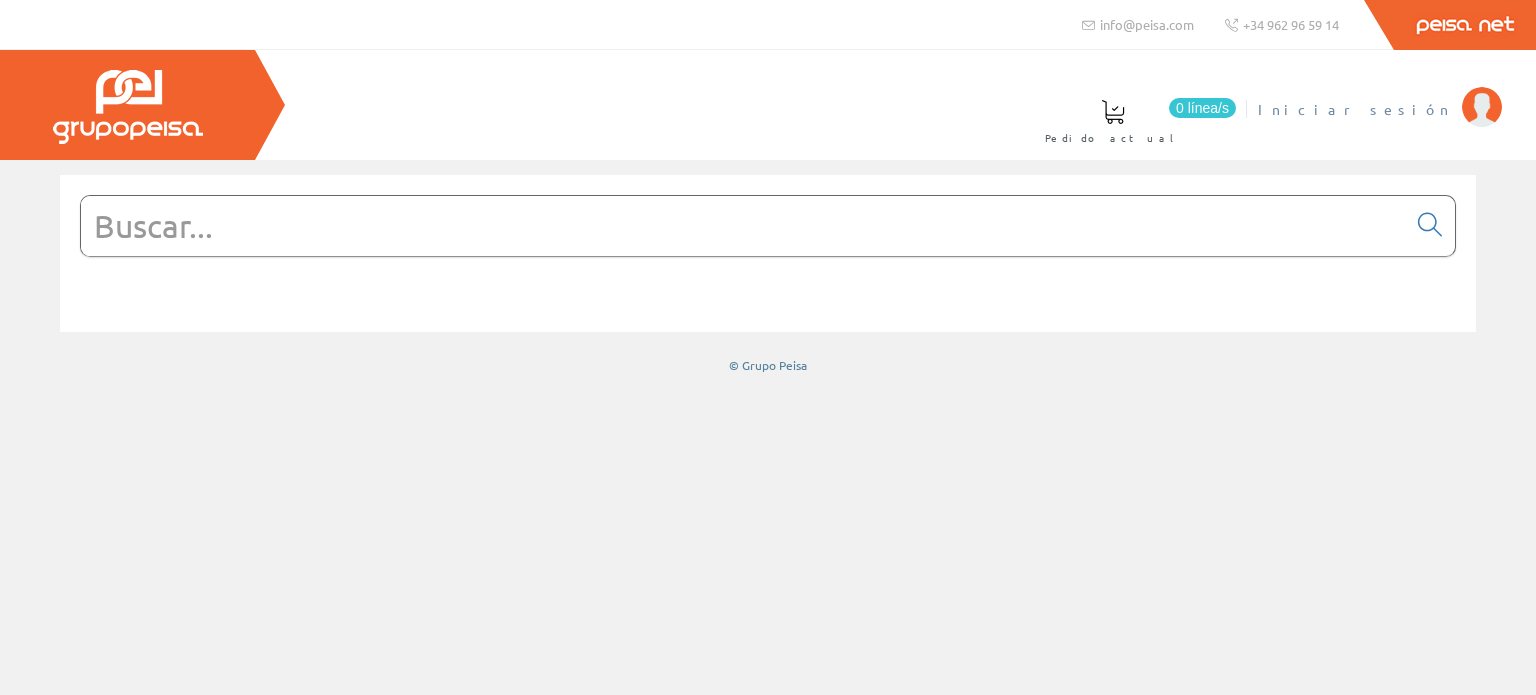 click at bounding box center (1482, 107) 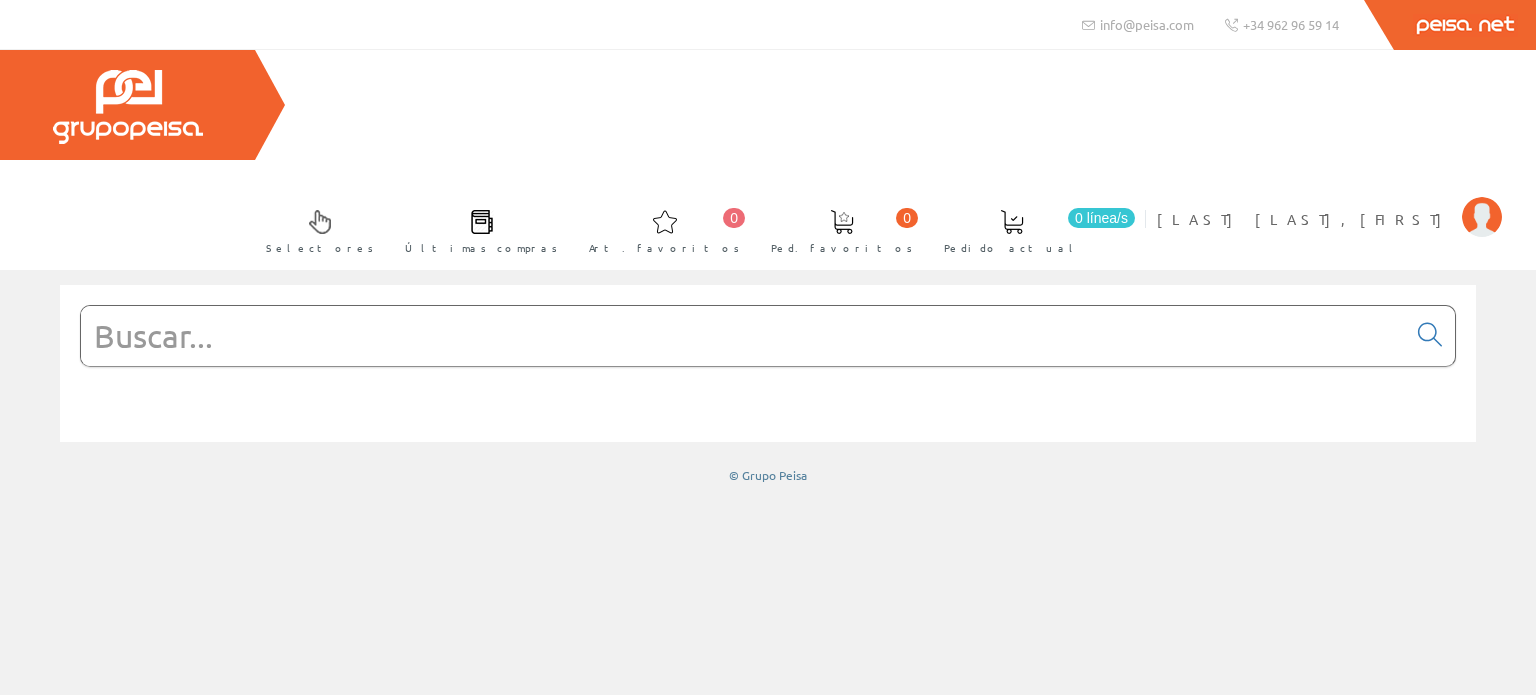 scroll, scrollTop: 0, scrollLeft: 0, axis: both 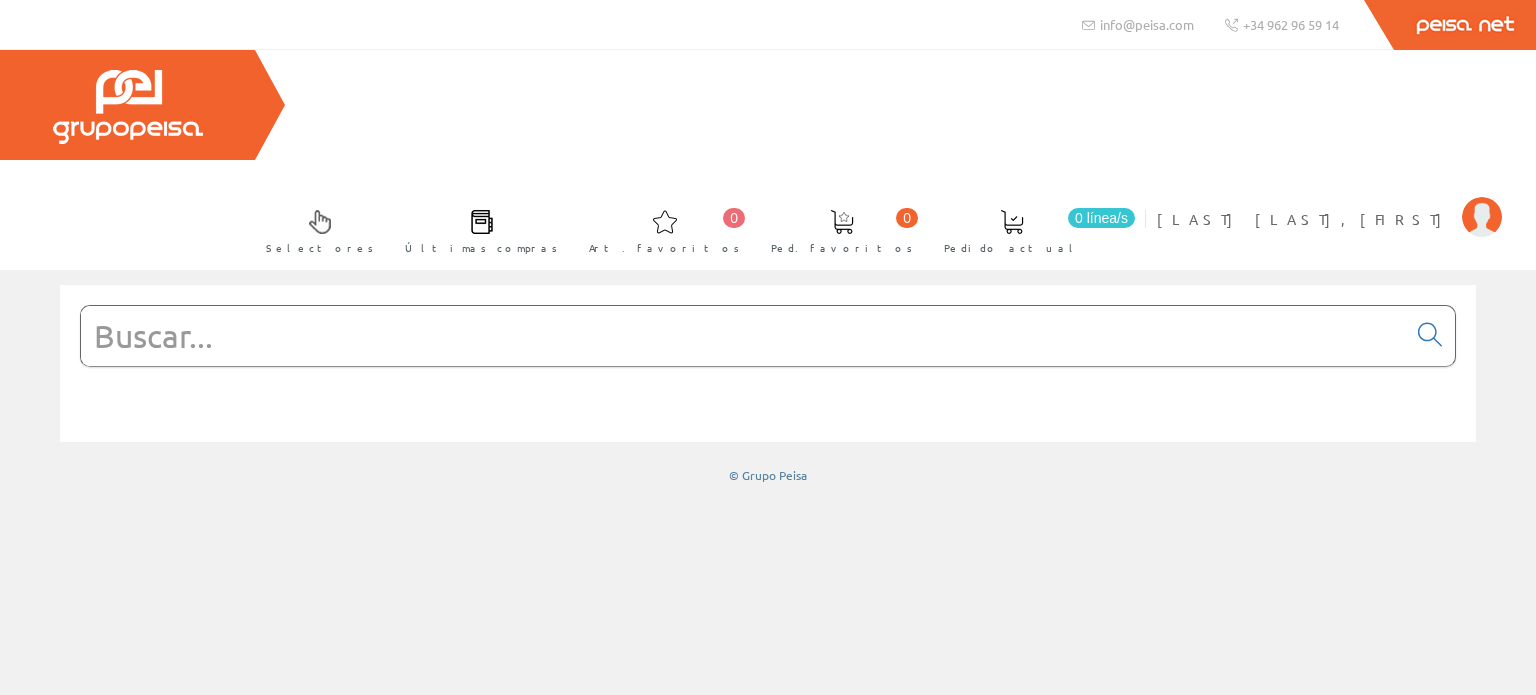 click at bounding box center [743, 336] 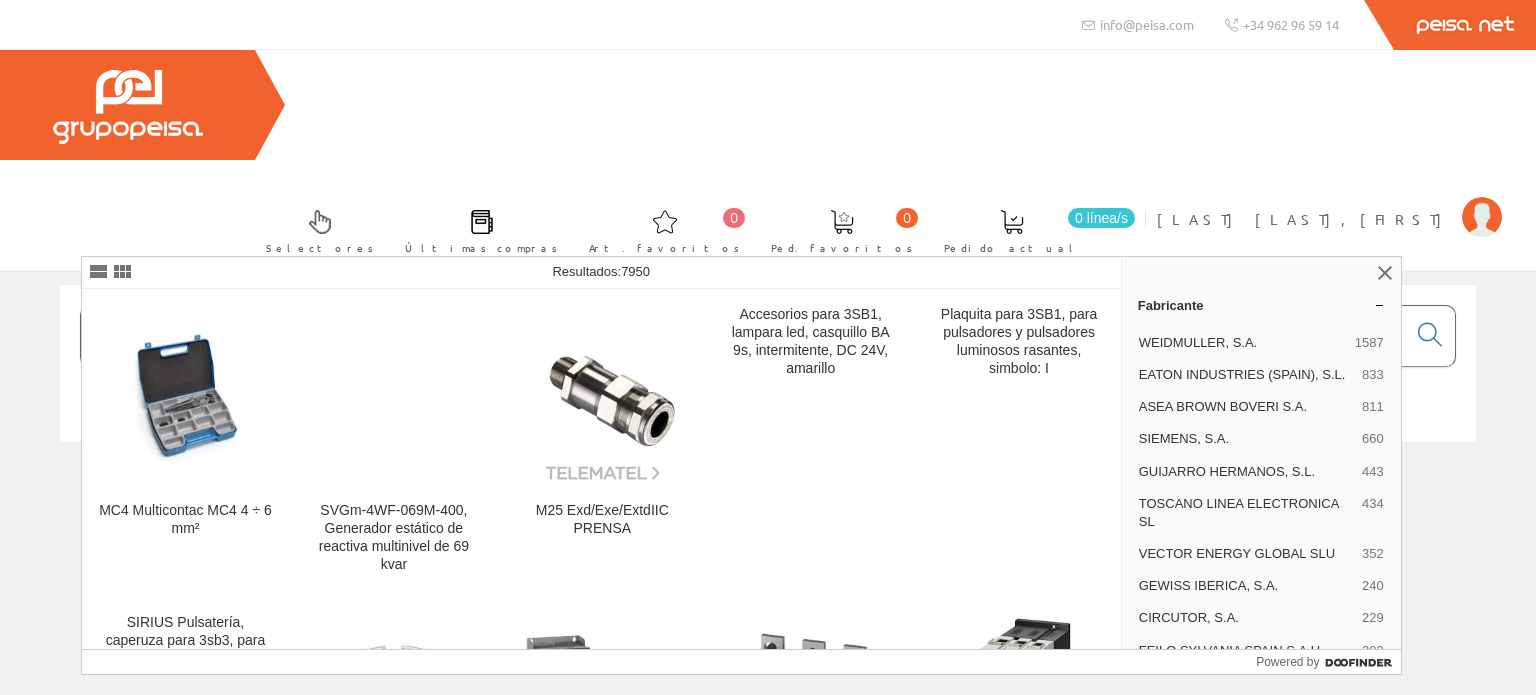 type on "mc4" 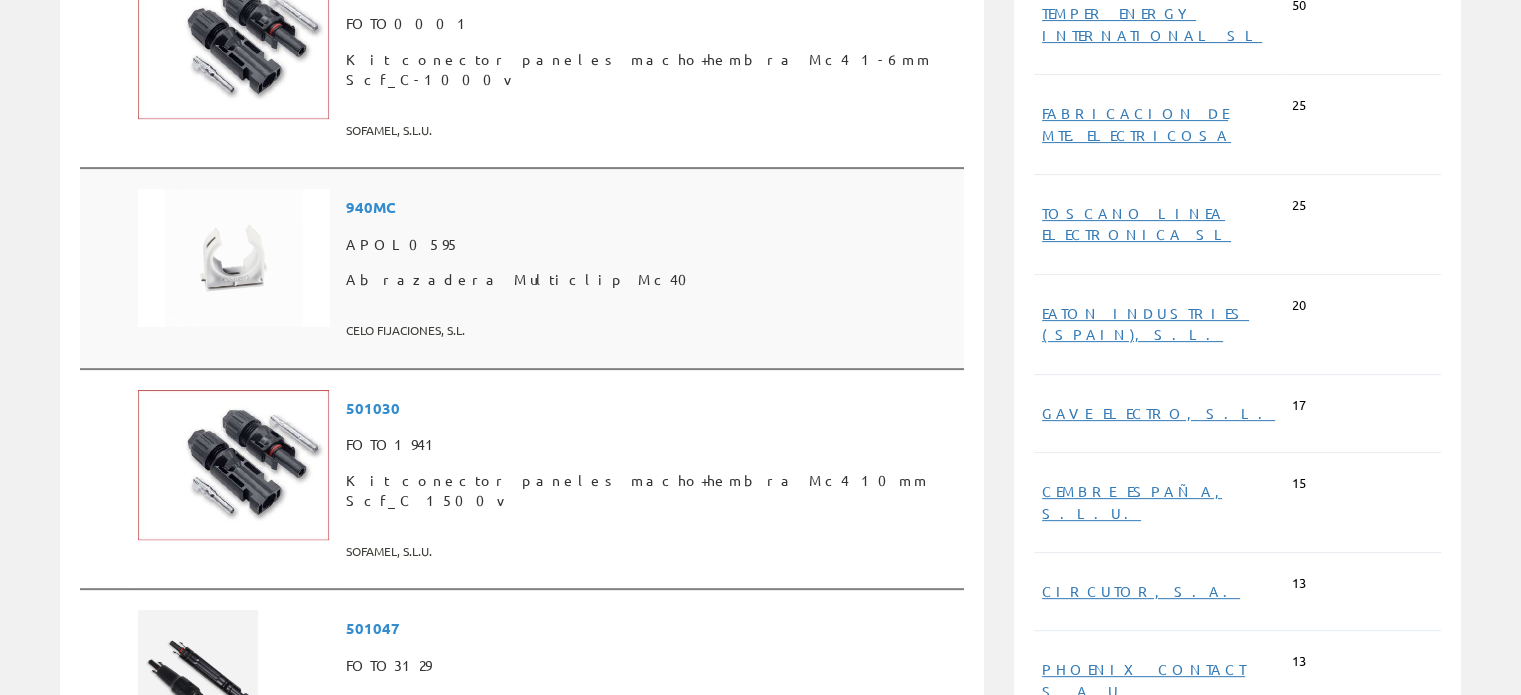scroll, scrollTop: 500, scrollLeft: 0, axis: vertical 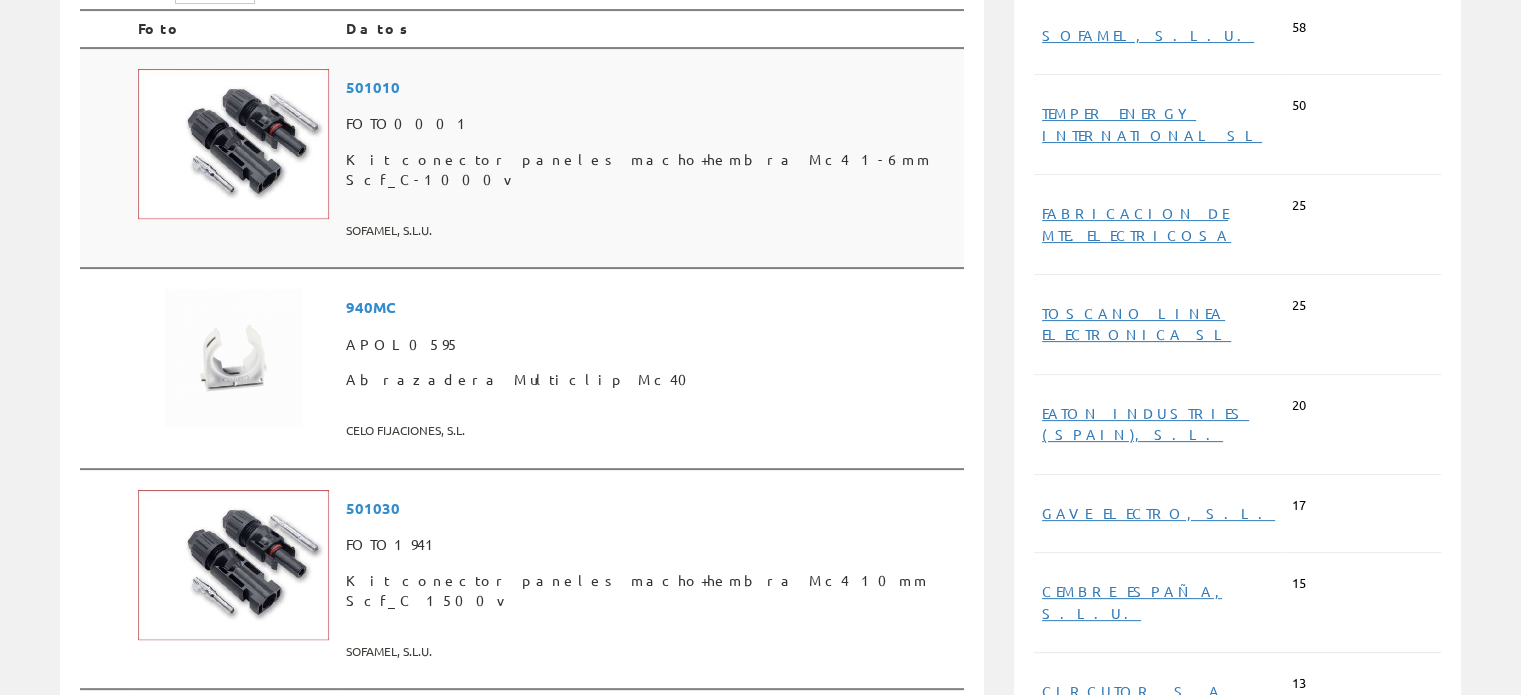 click at bounding box center (233, 144) 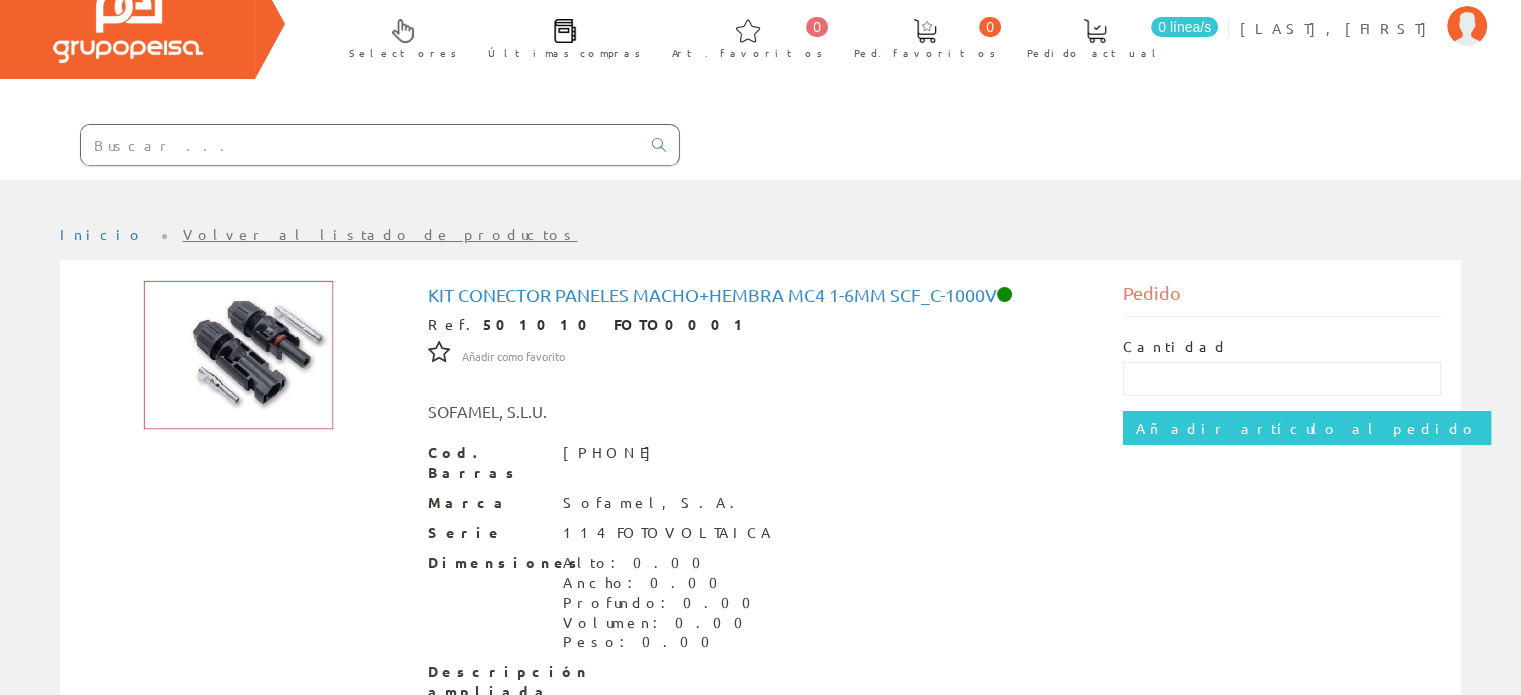 scroll, scrollTop: 0, scrollLeft: 0, axis: both 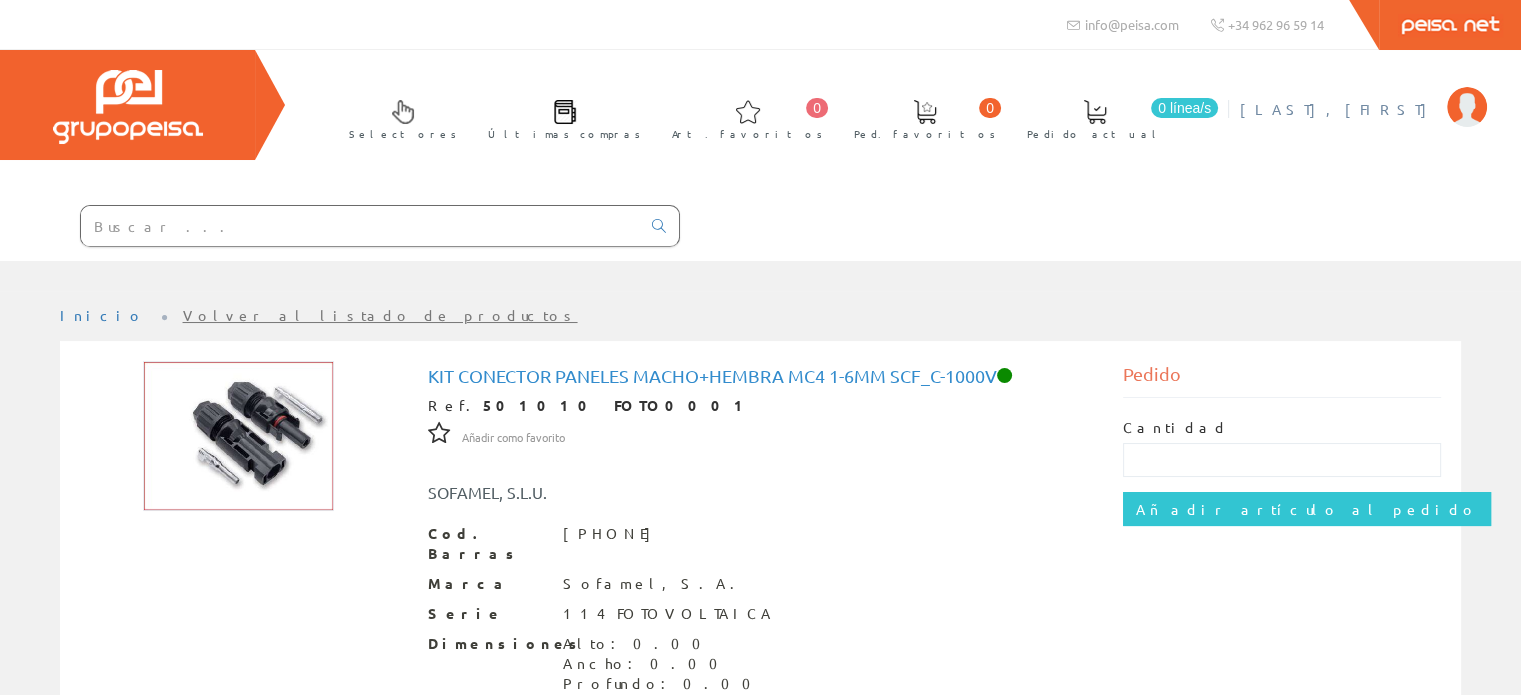 click at bounding box center (1467, 107) 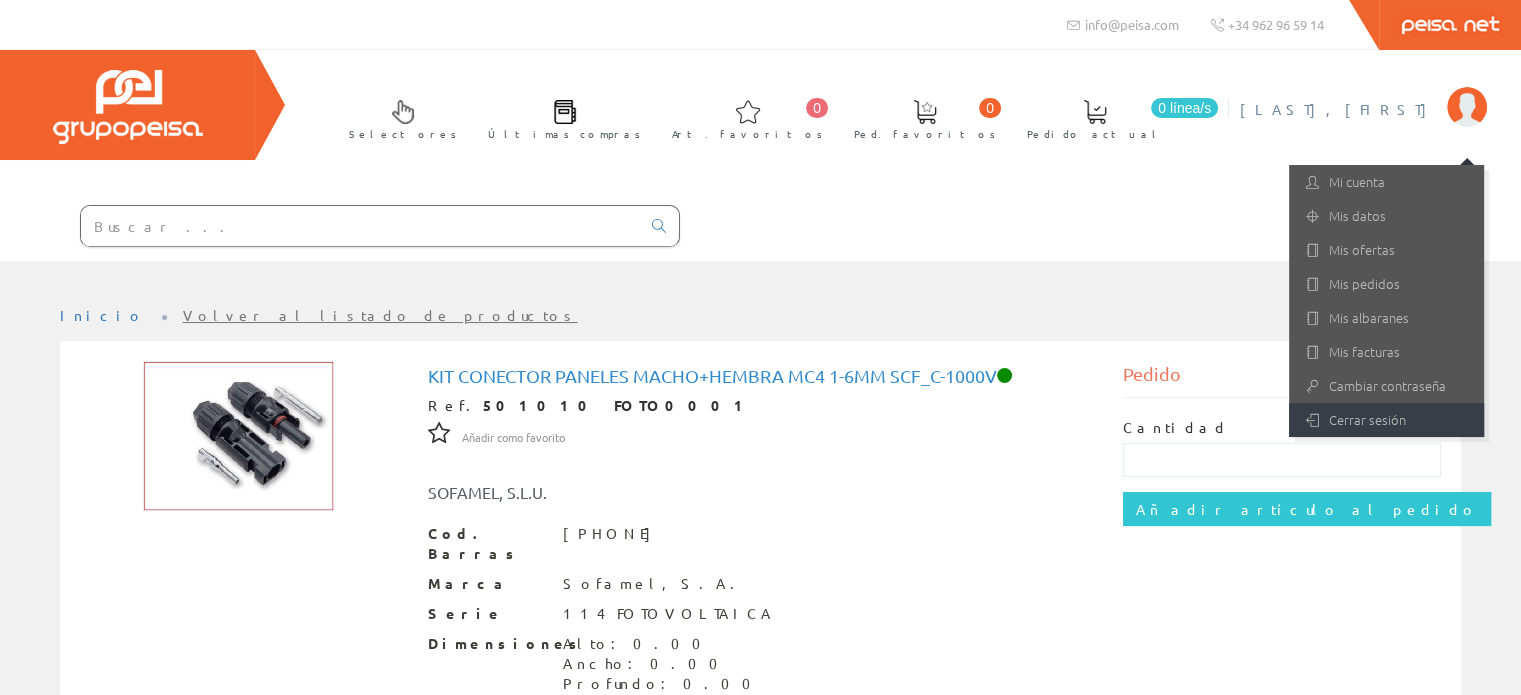 click on "Cerrar sesión" at bounding box center (1386, 420) 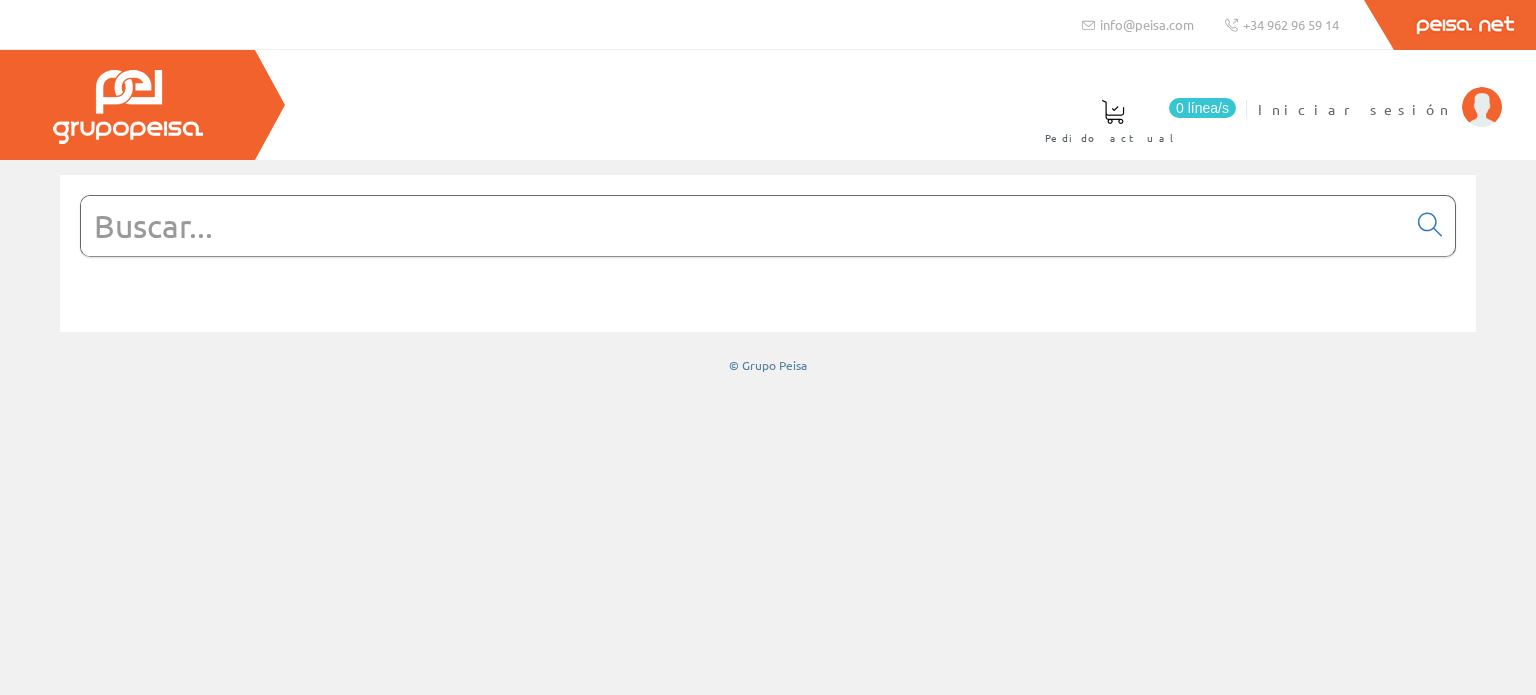 scroll, scrollTop: 0, scrollLeft: 0, axis: both 